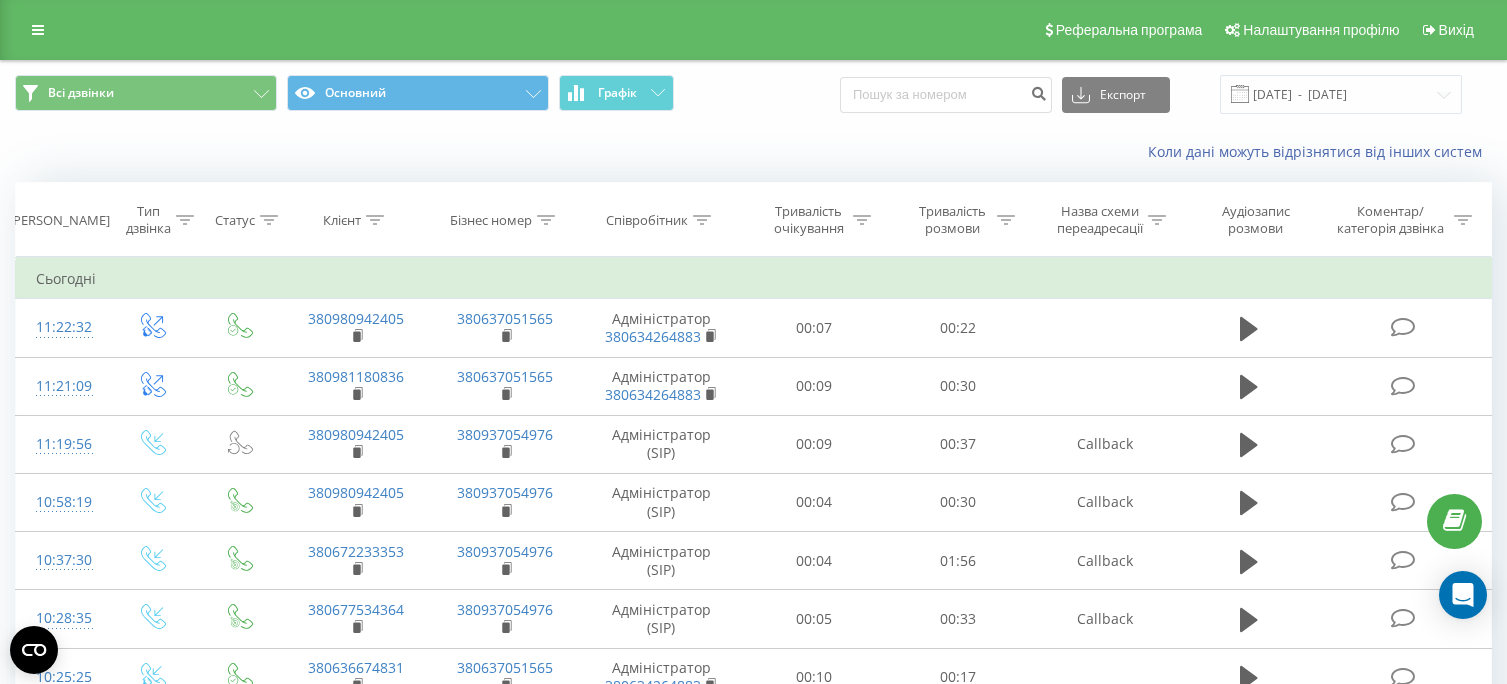 scroll, scrollTop: 0, scrollLeft: 0, axis: both 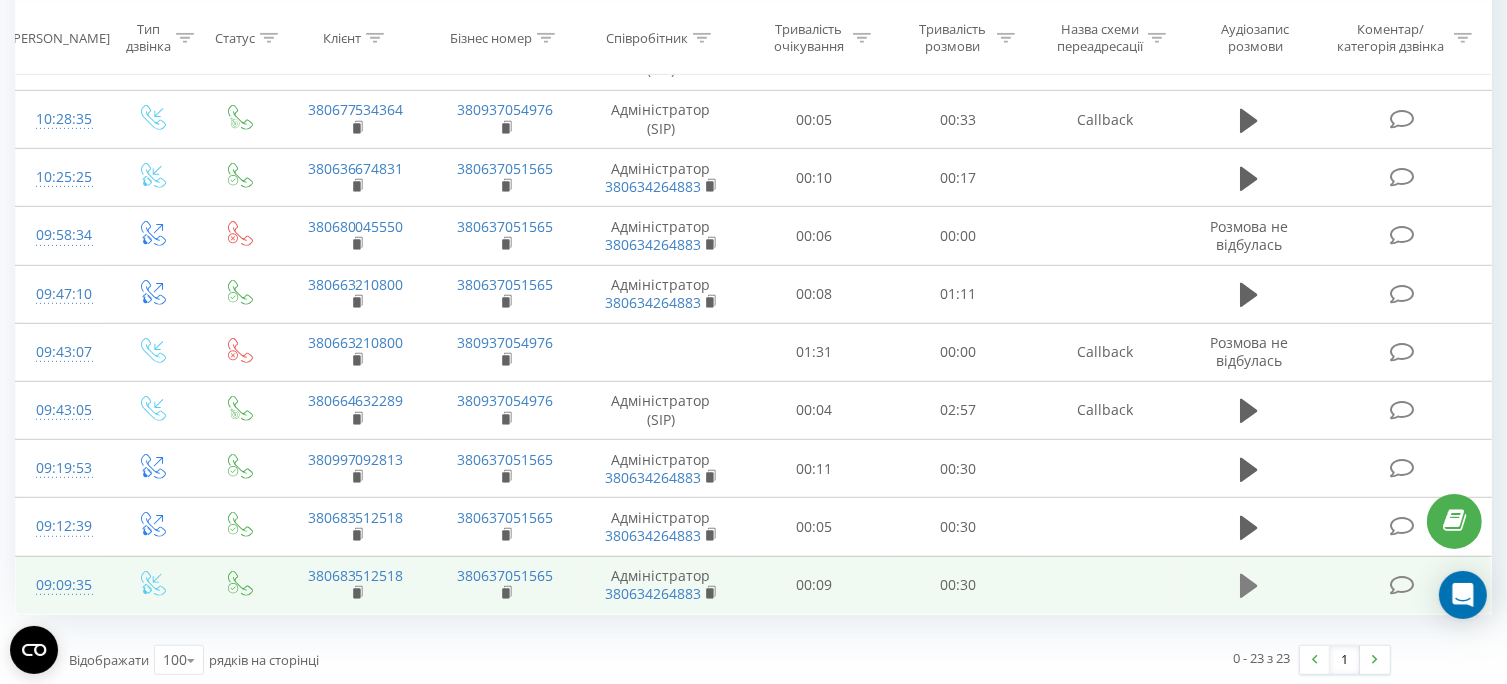 click 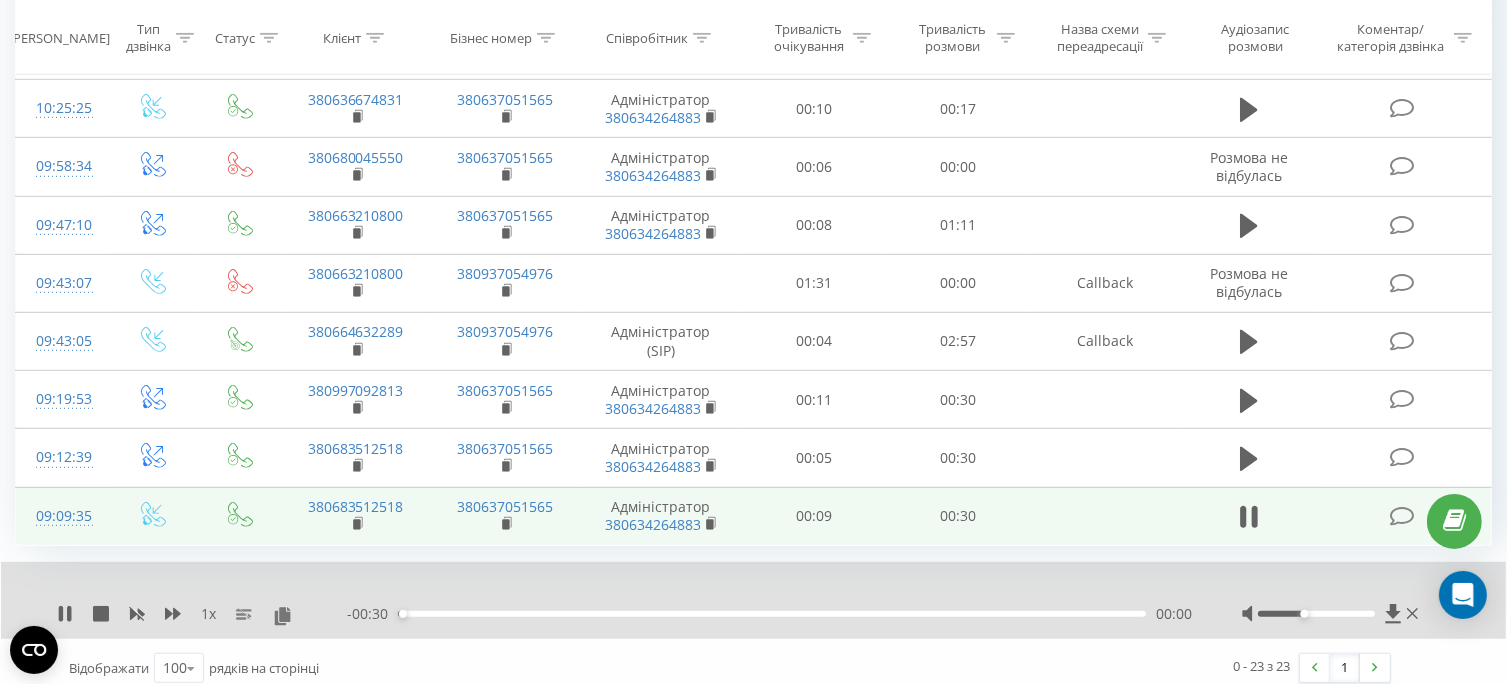 scroll, scrollTop: 1100, scrollLeft: 0, axis: vertical 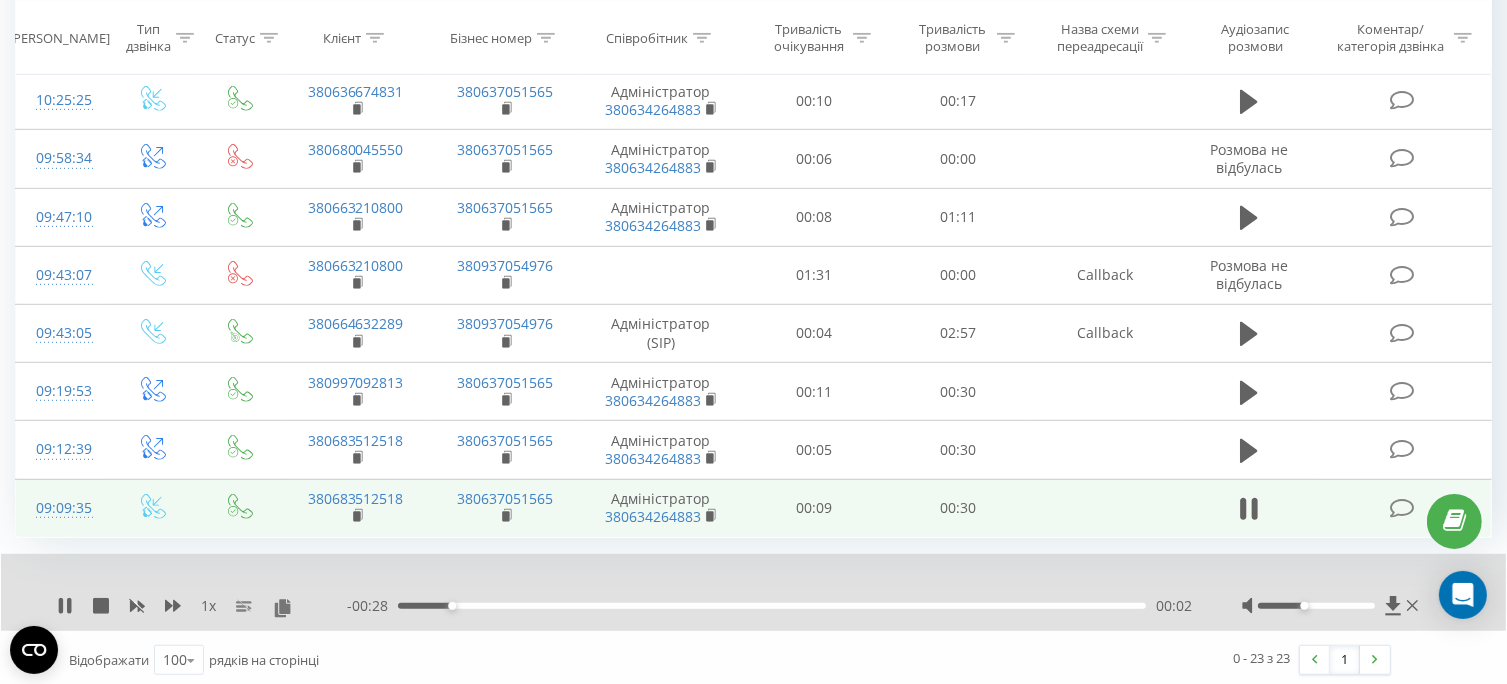 click on "- 00:28 00:02   00:02" at bounding box center [769, 606] 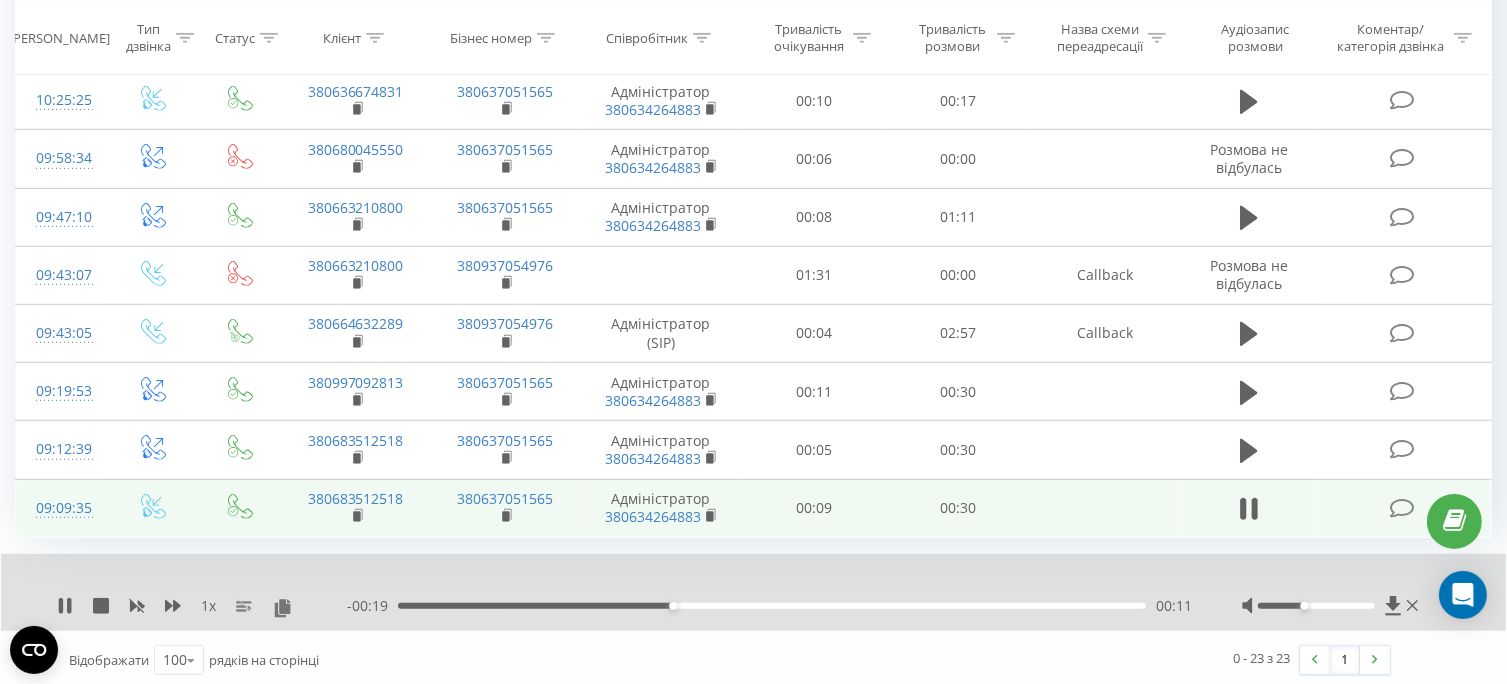 click at bounding box center [1316, 606] 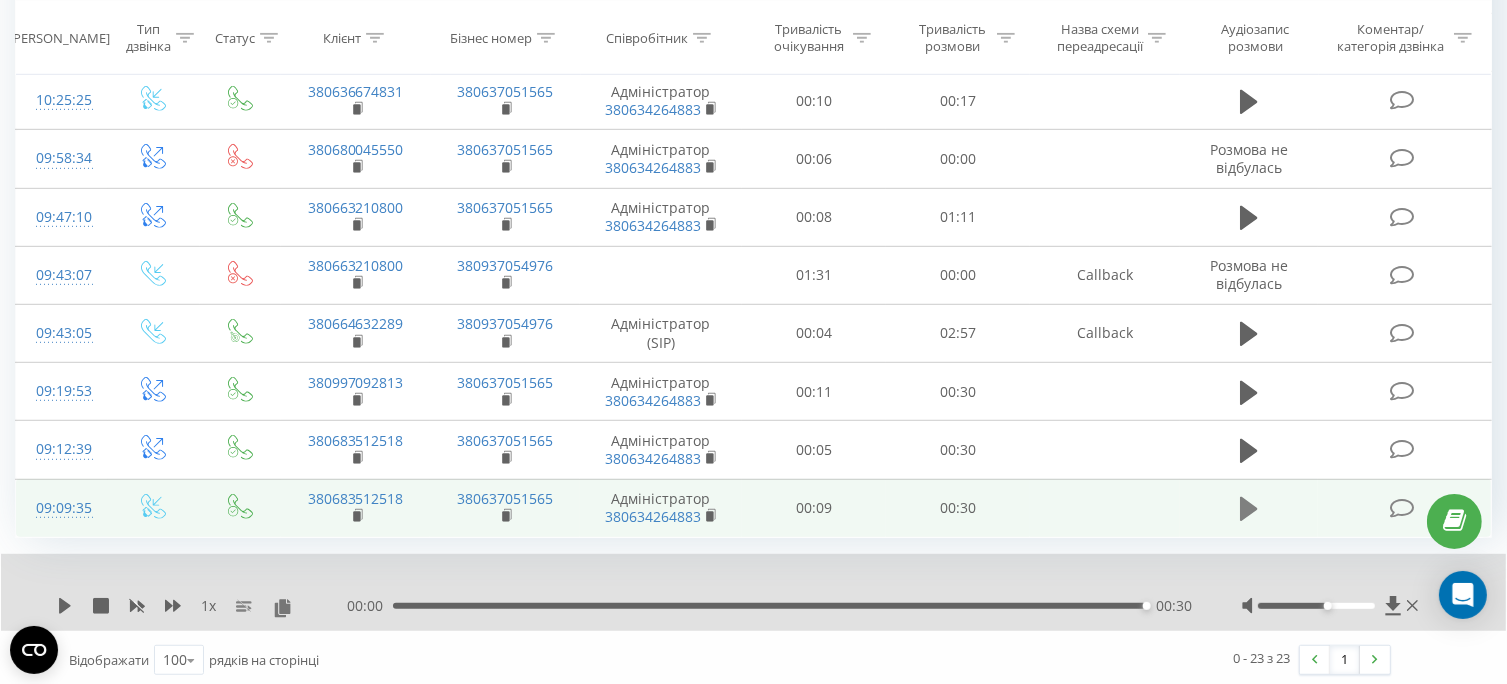 click 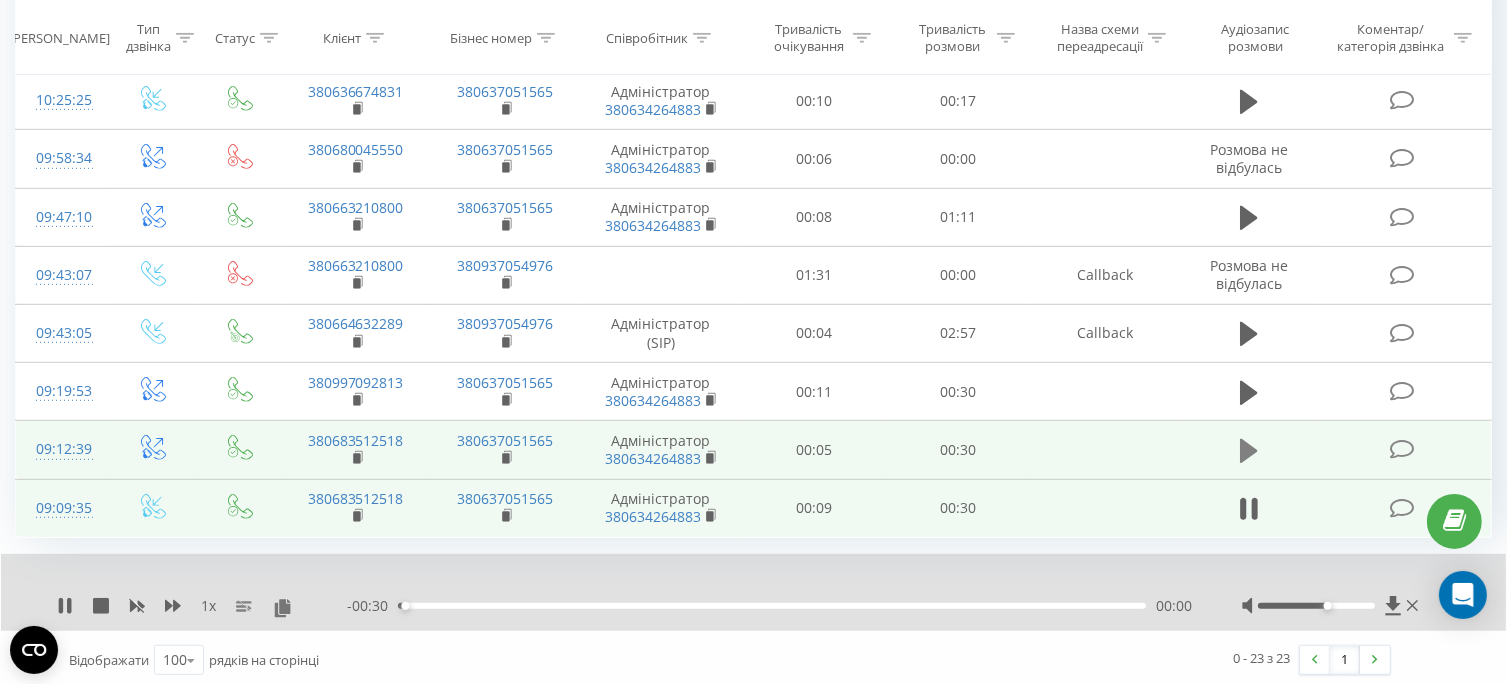 click at bounding box center (1249, 451) 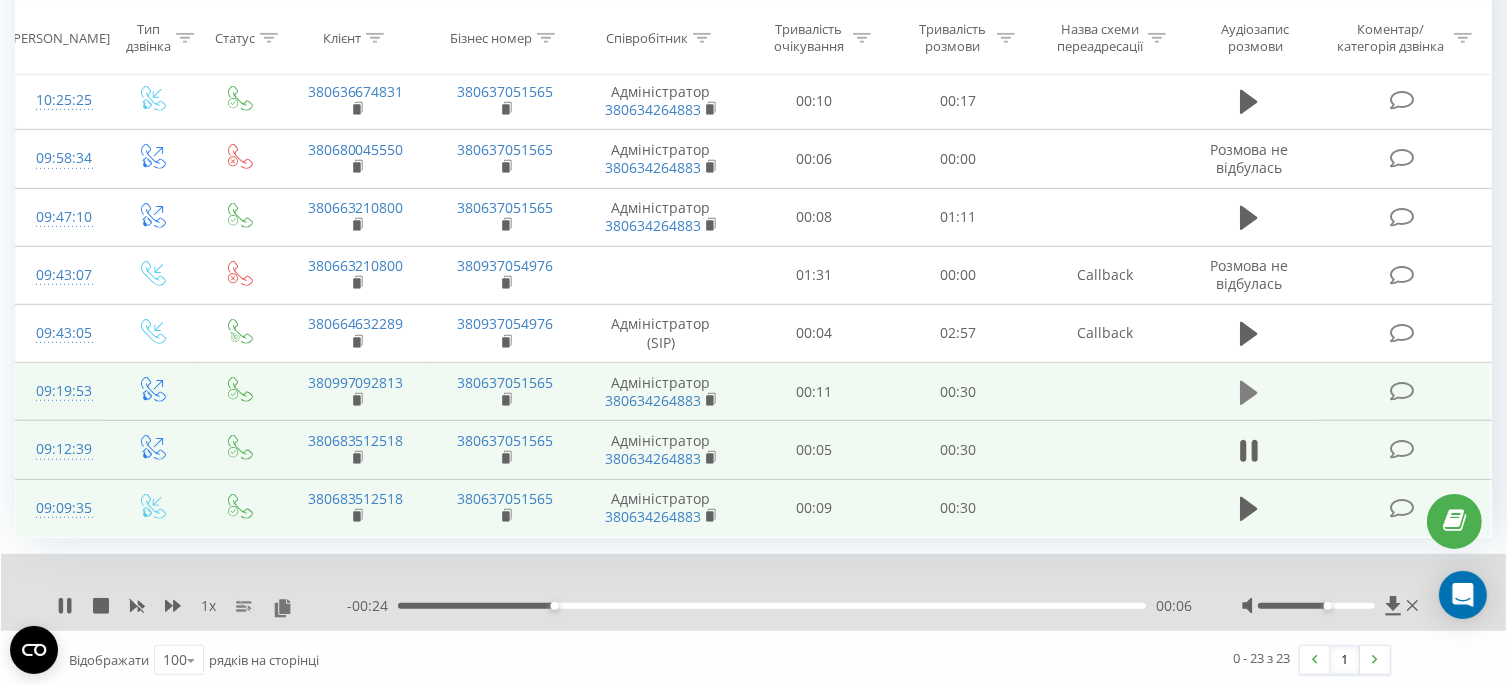 click at bounding box center (1249, 393) 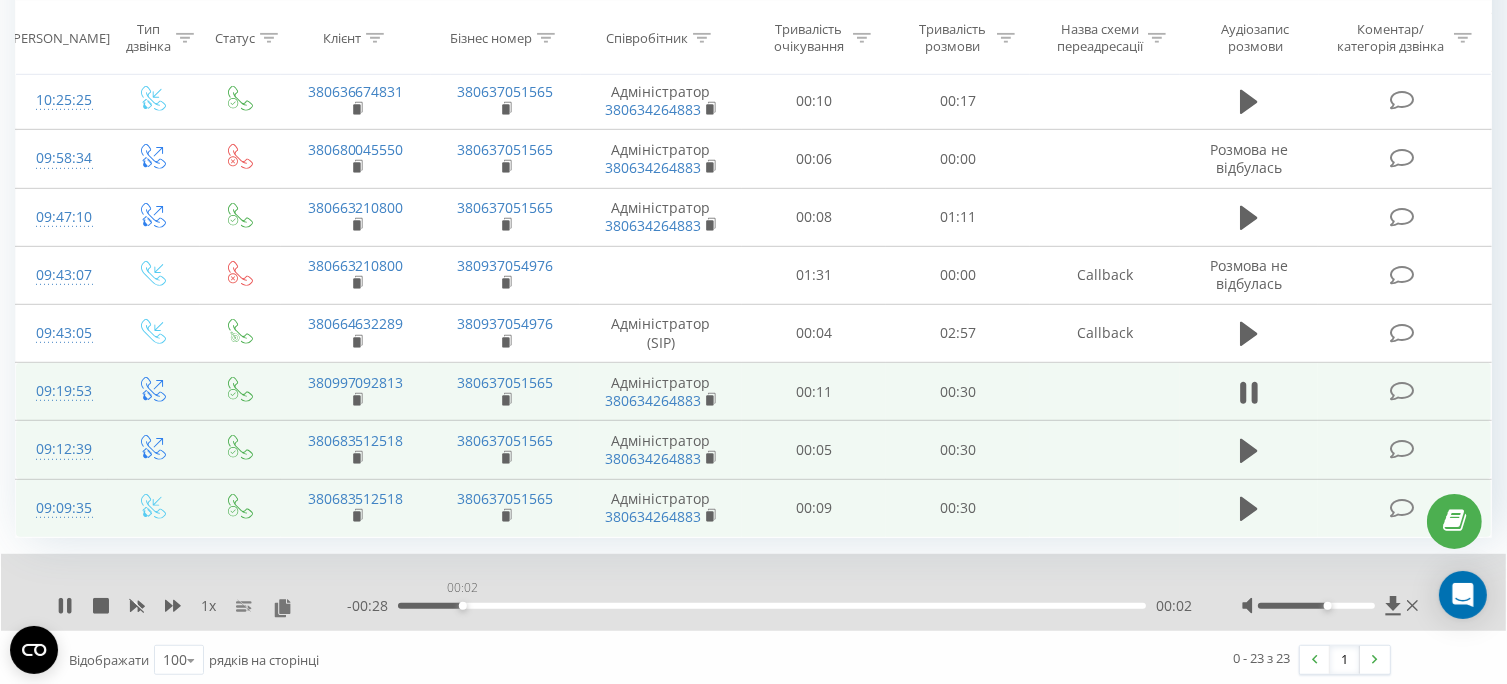 click on "00:02" at bounding box center (772, 606) 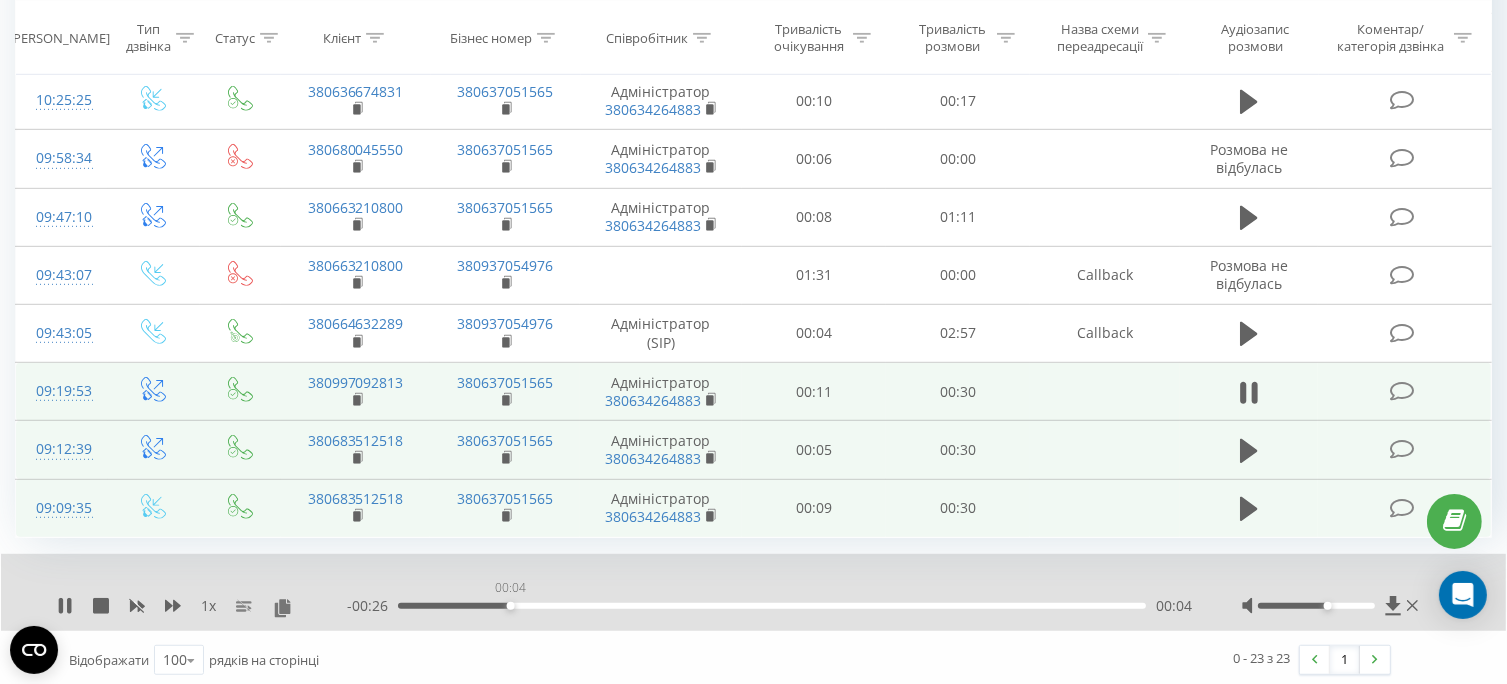 click on "00:04" at bounding box center (511, 606) 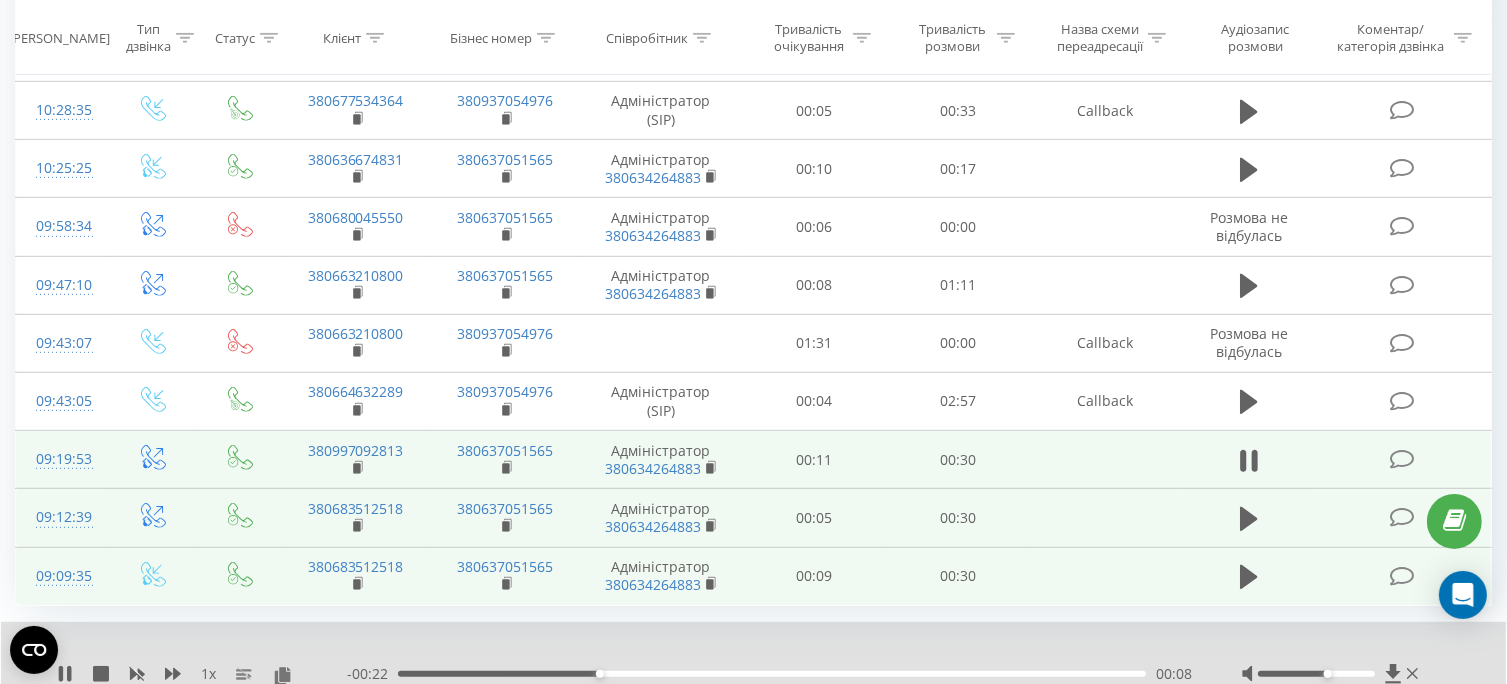 scroll, scrollTop: 1000, scrollLeft: 0, axis: vertical 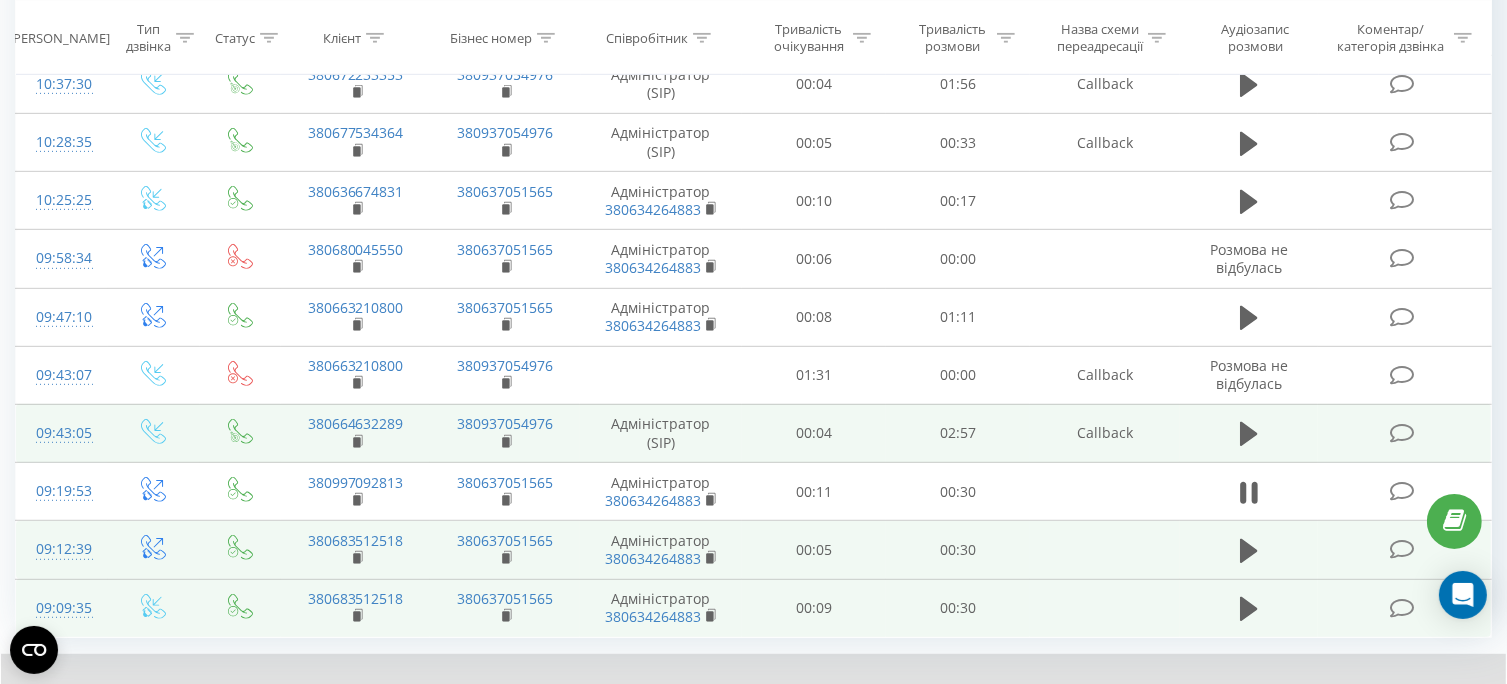 click at bounding box center [1249, 433] 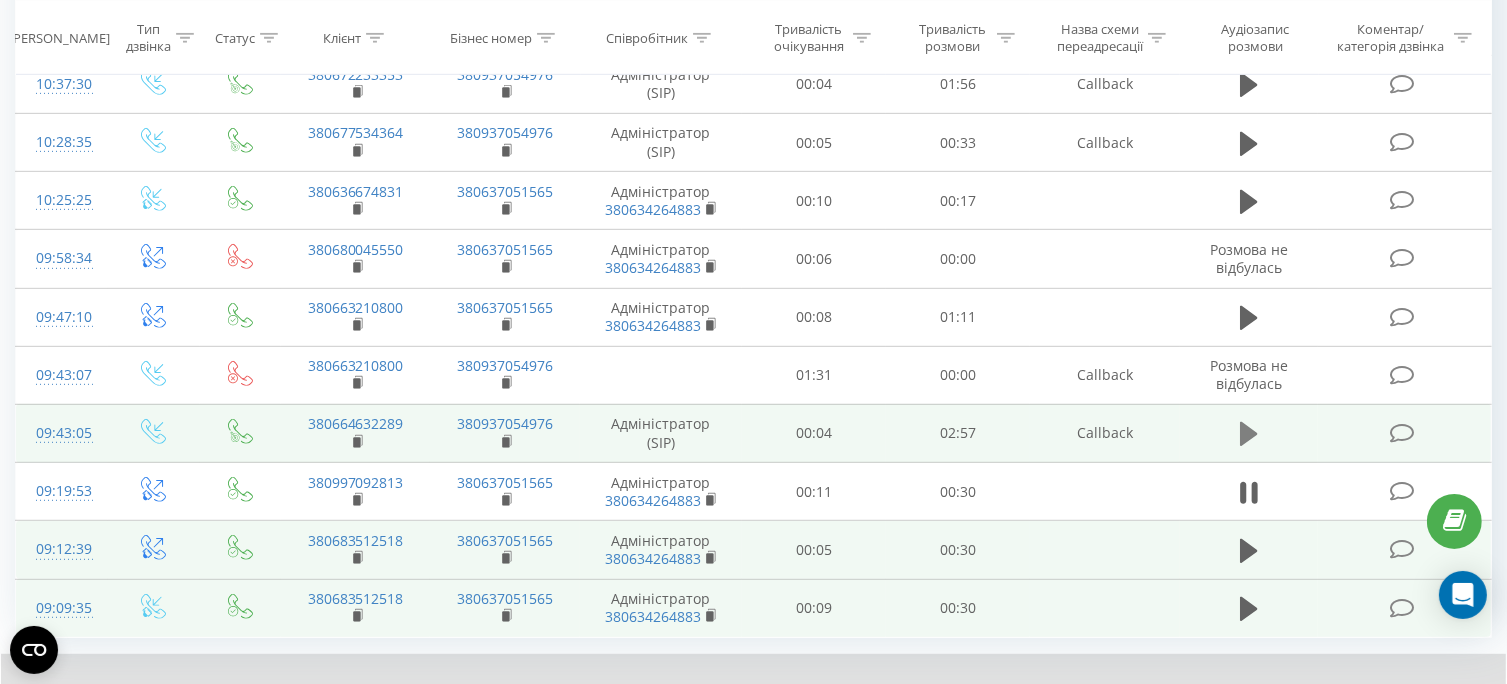click 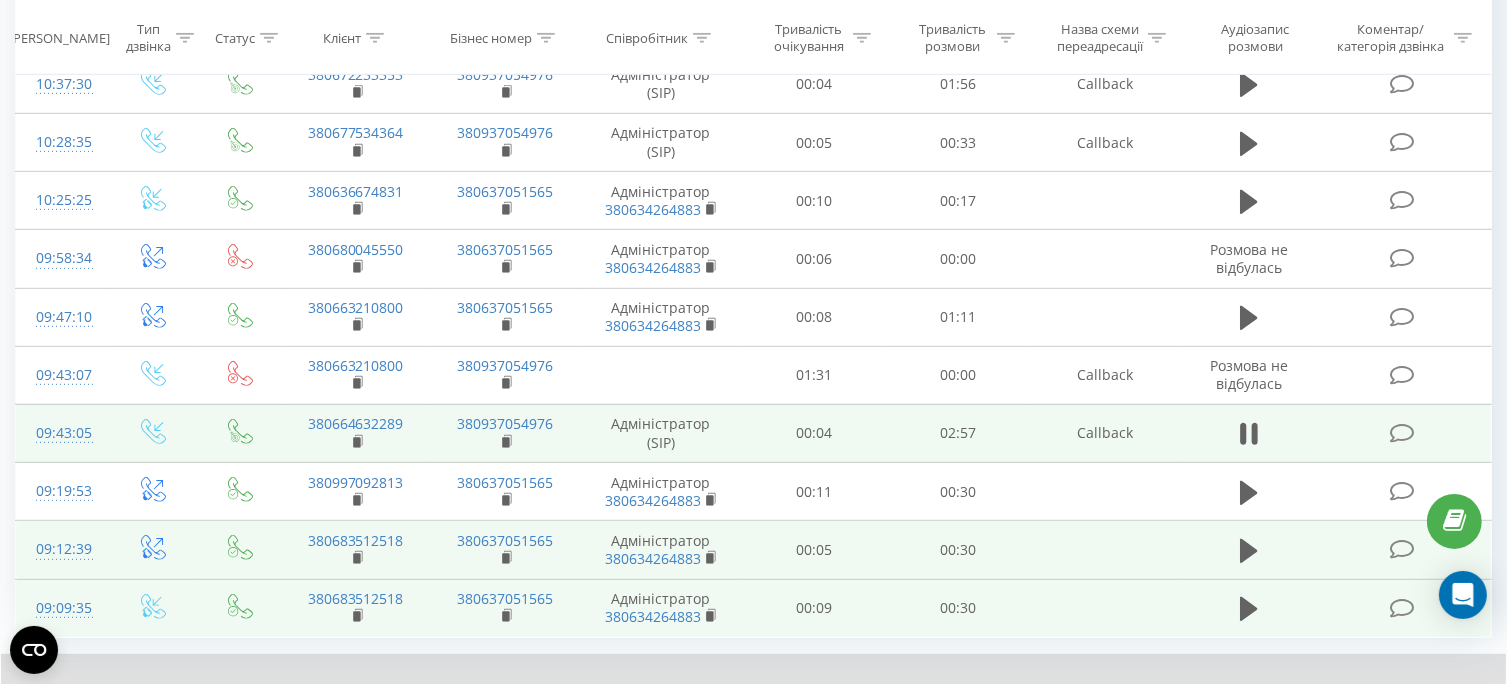 scroll, scrollTop: 1100, scrollLeft: 0, axis: vertical 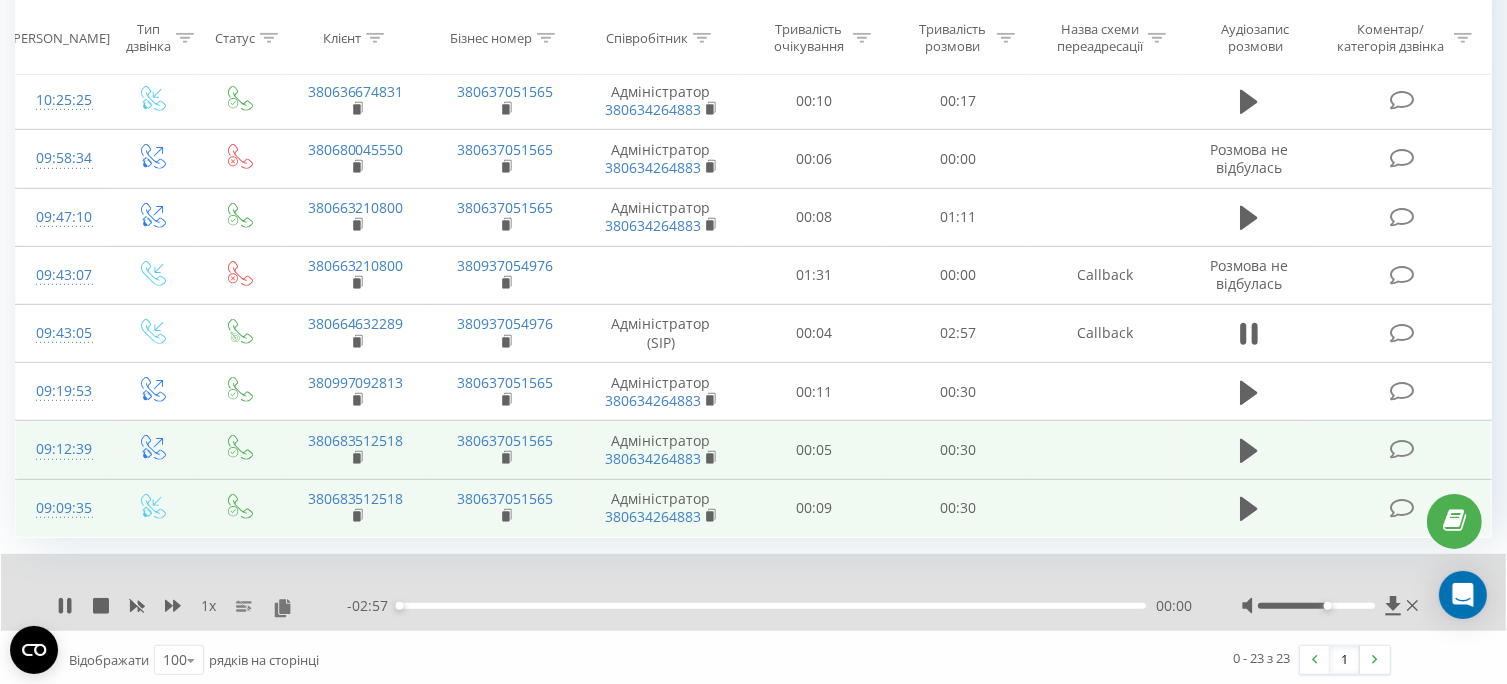 click on "00:00" at bounding box center [772, 606] 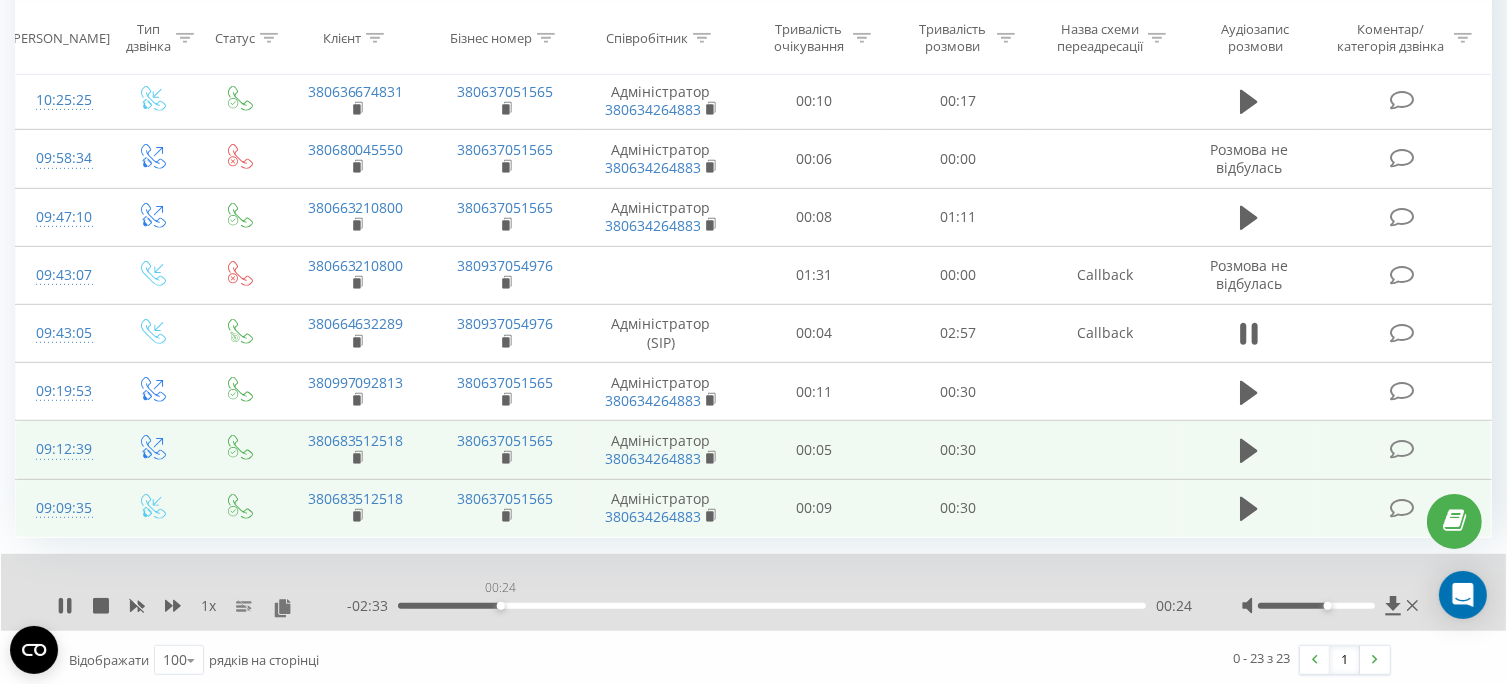 click on "00:24" at bounding box center [772, 606] 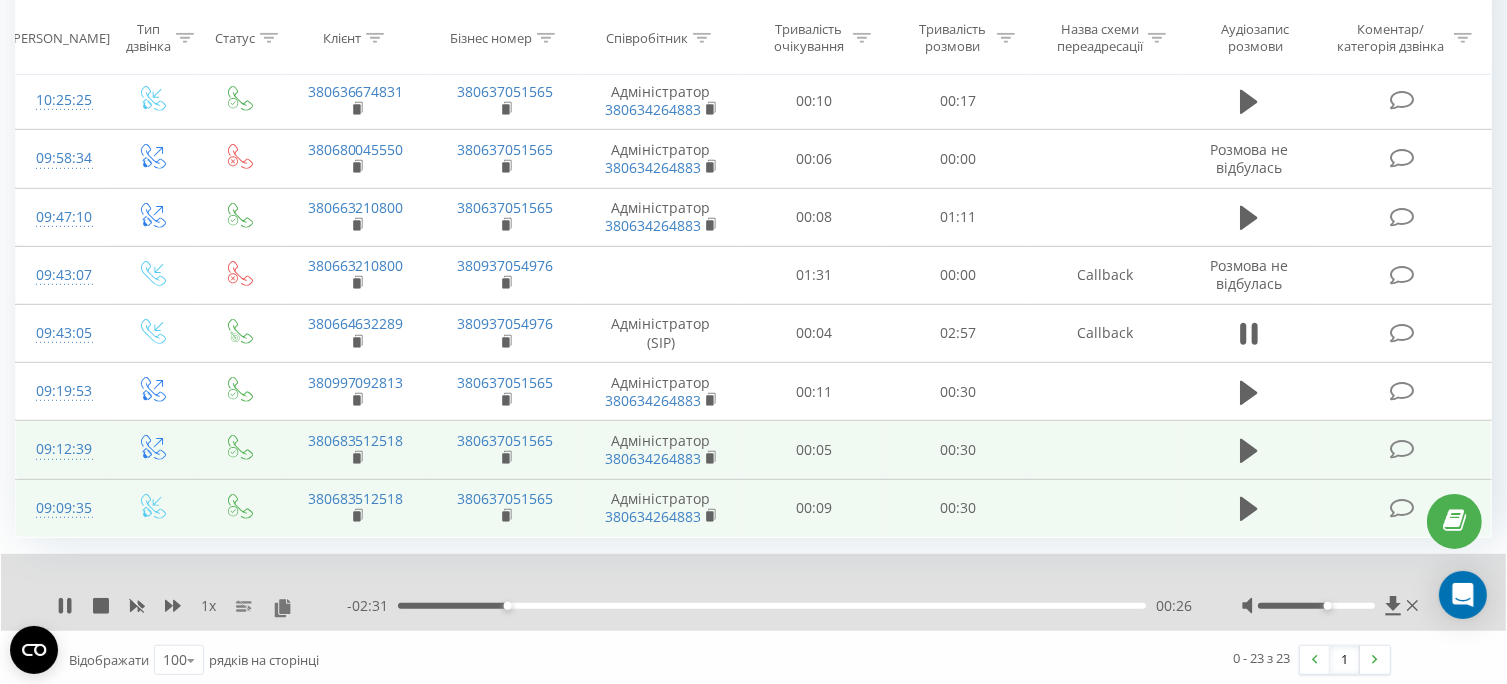 click on "00:26" at bounding box center [772, 606] 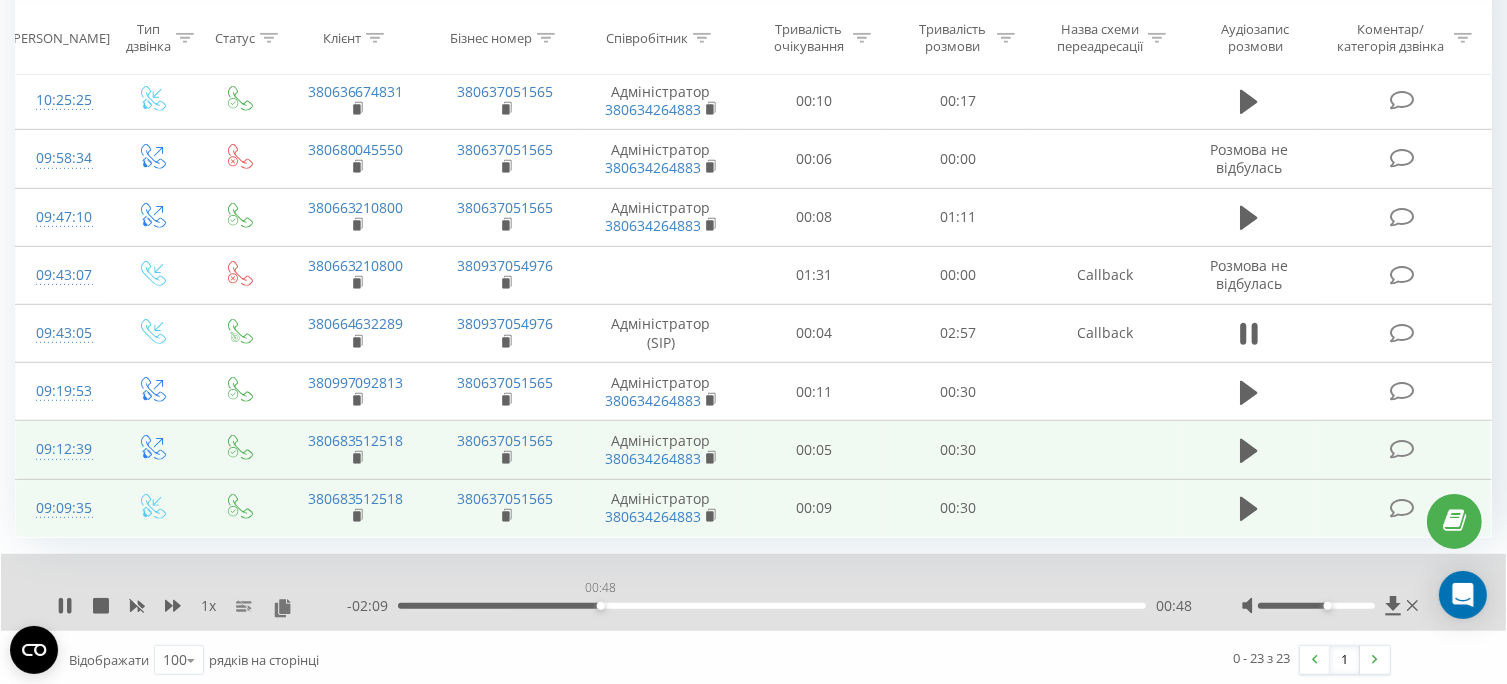 click on "00:48" at bounding box center [772, 606] 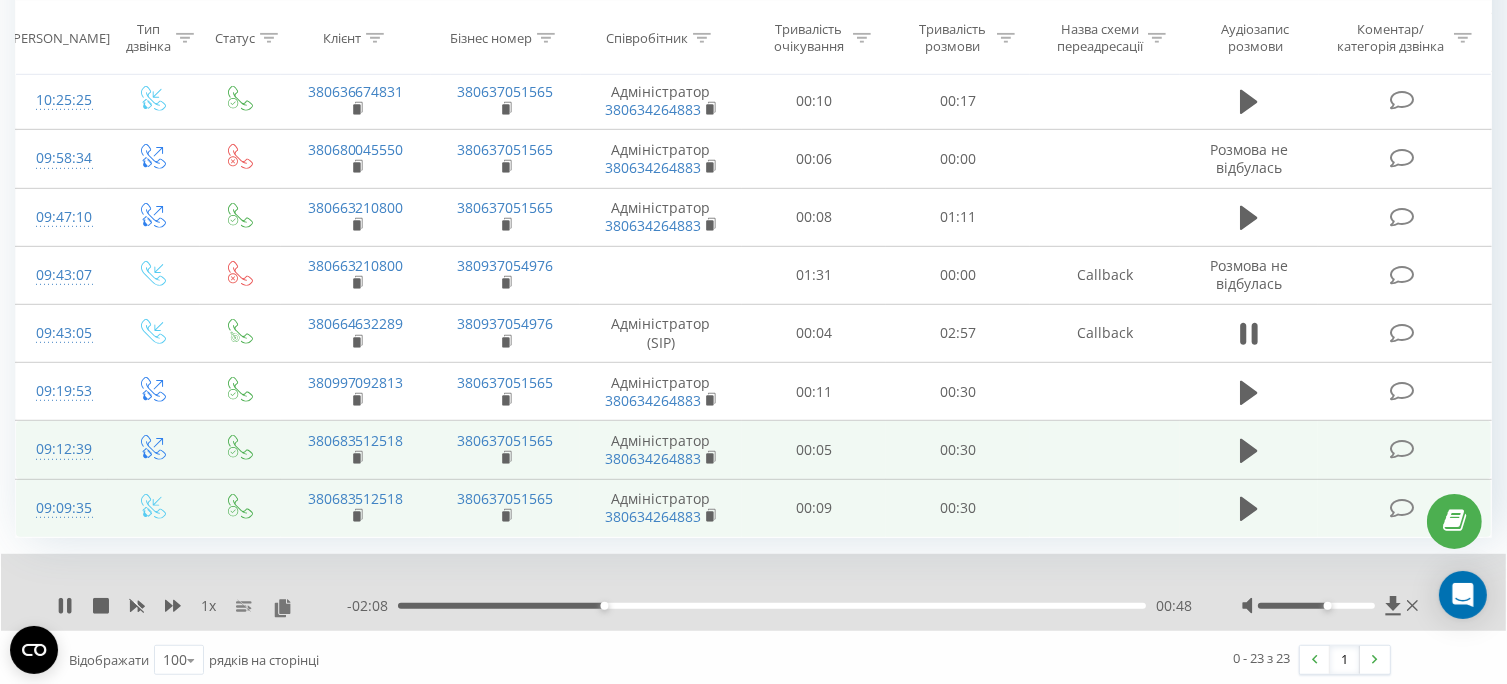 click on "00:48" at bounding box center [772, 606] 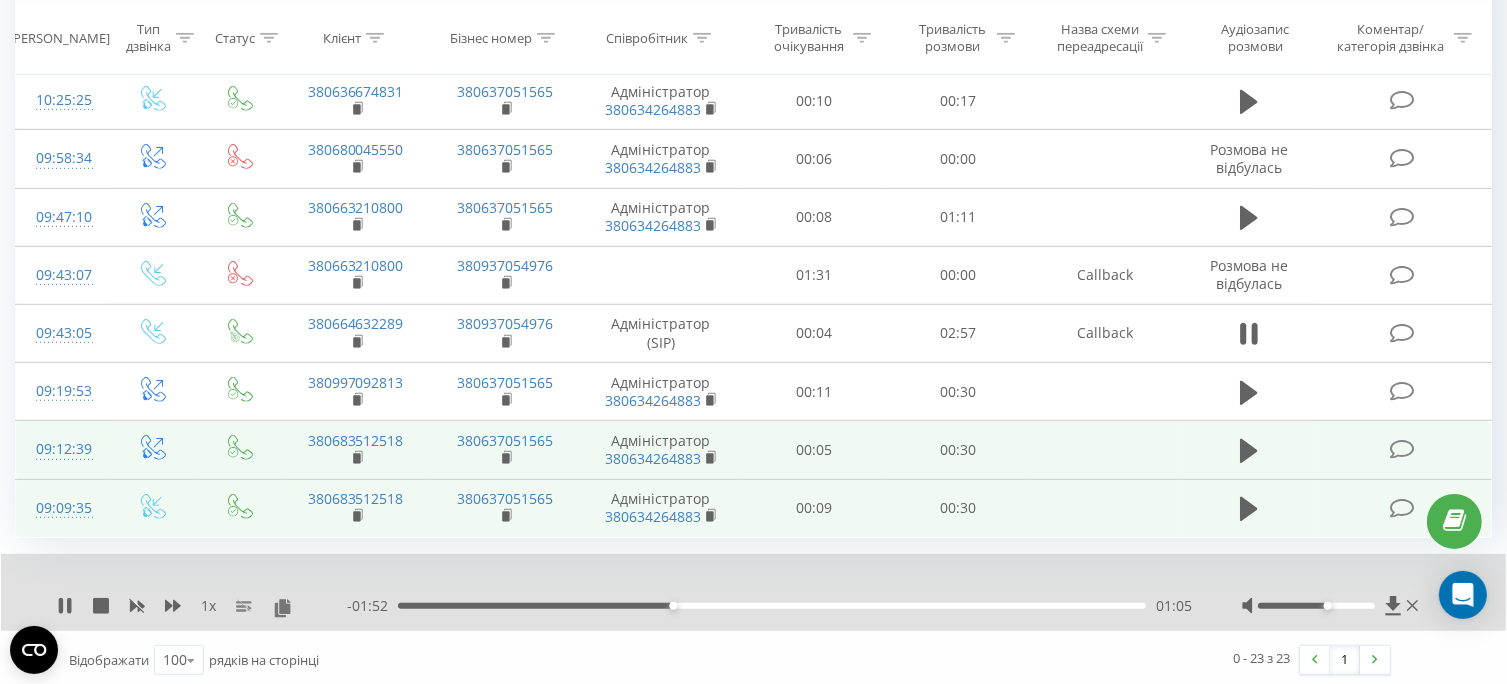 click on "01:05" at bounding box center [772, 606] 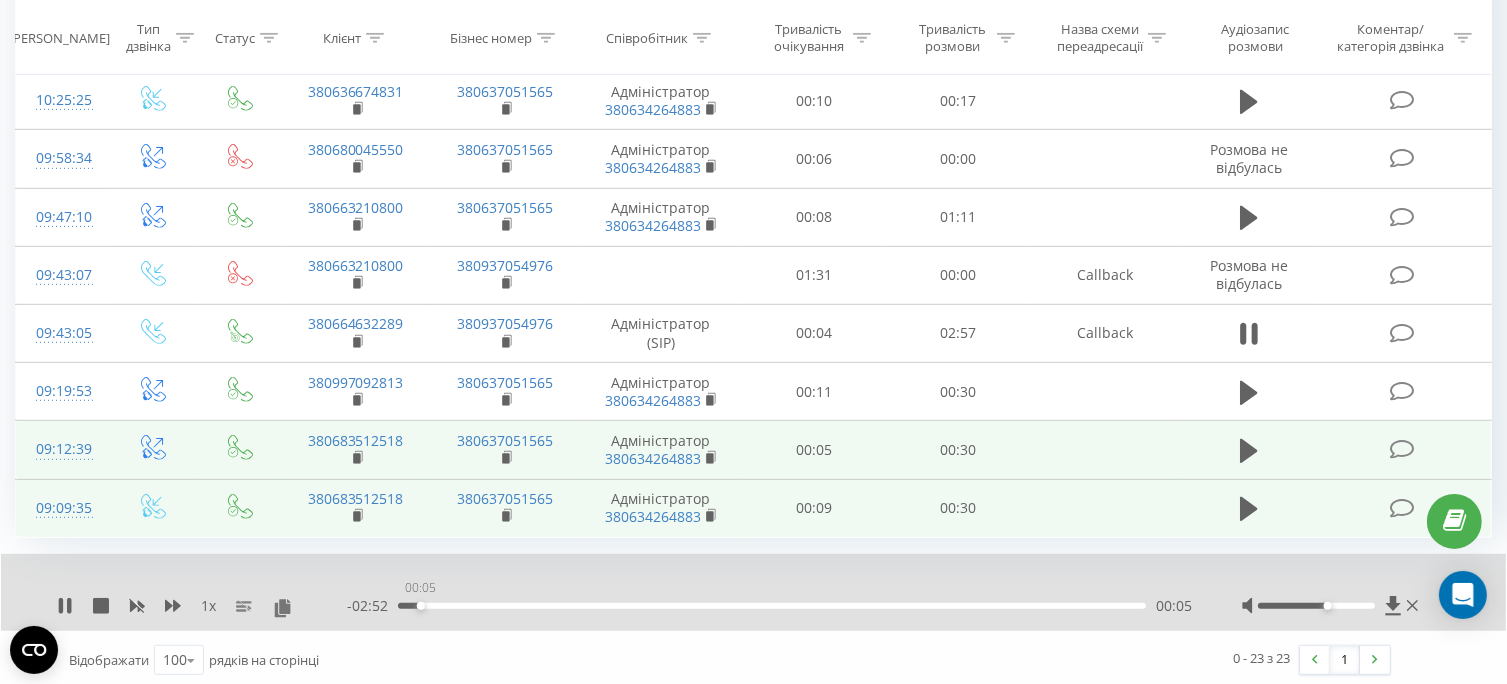 click on "00:05" at bounding box center [772, 606] 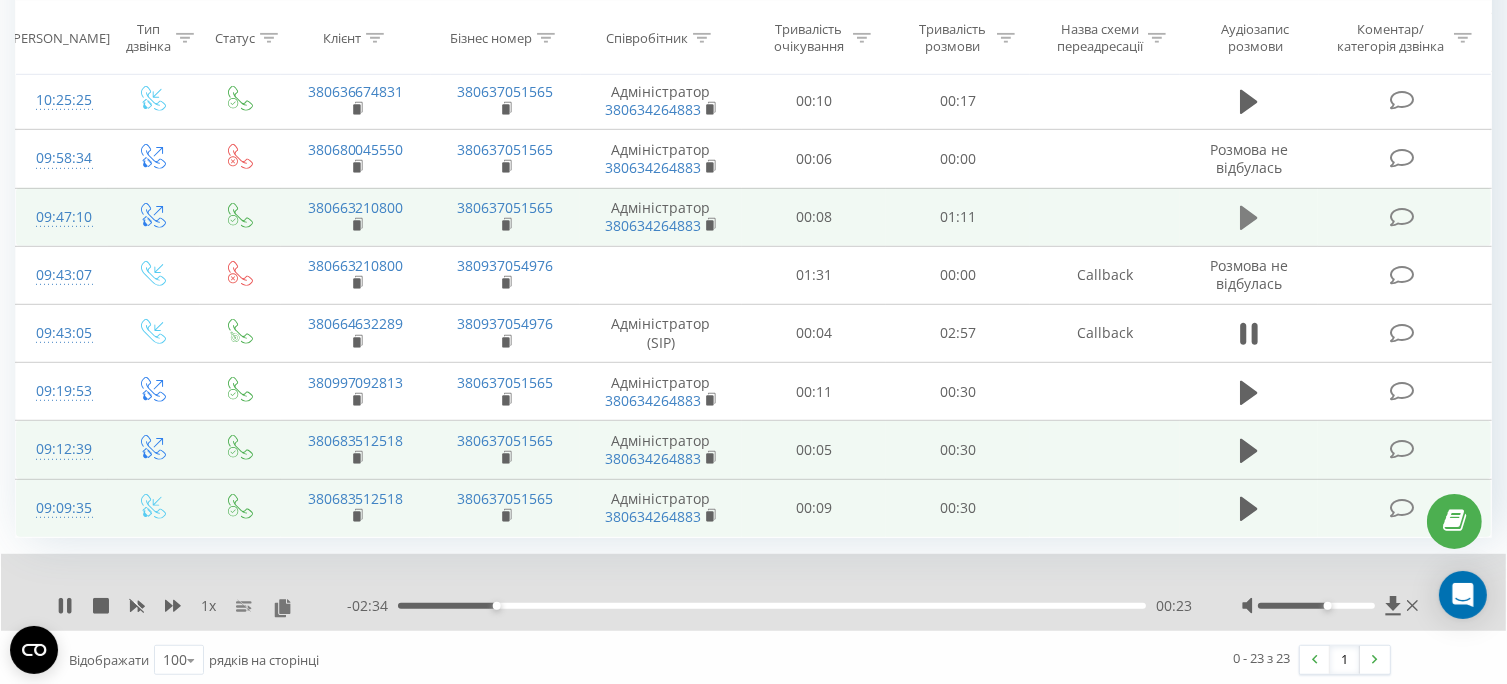 click 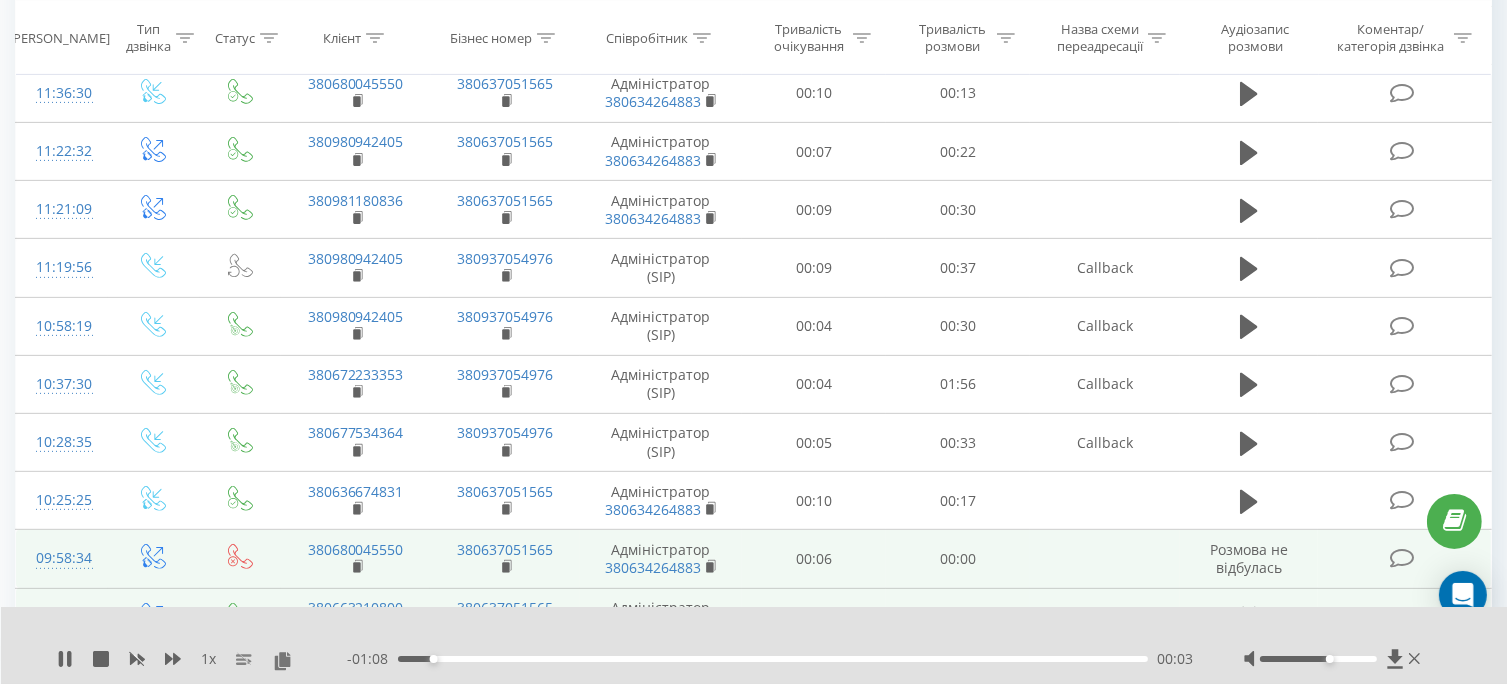 scroll, scrollTop: 800, scrollLeft: 0, axis: vertical 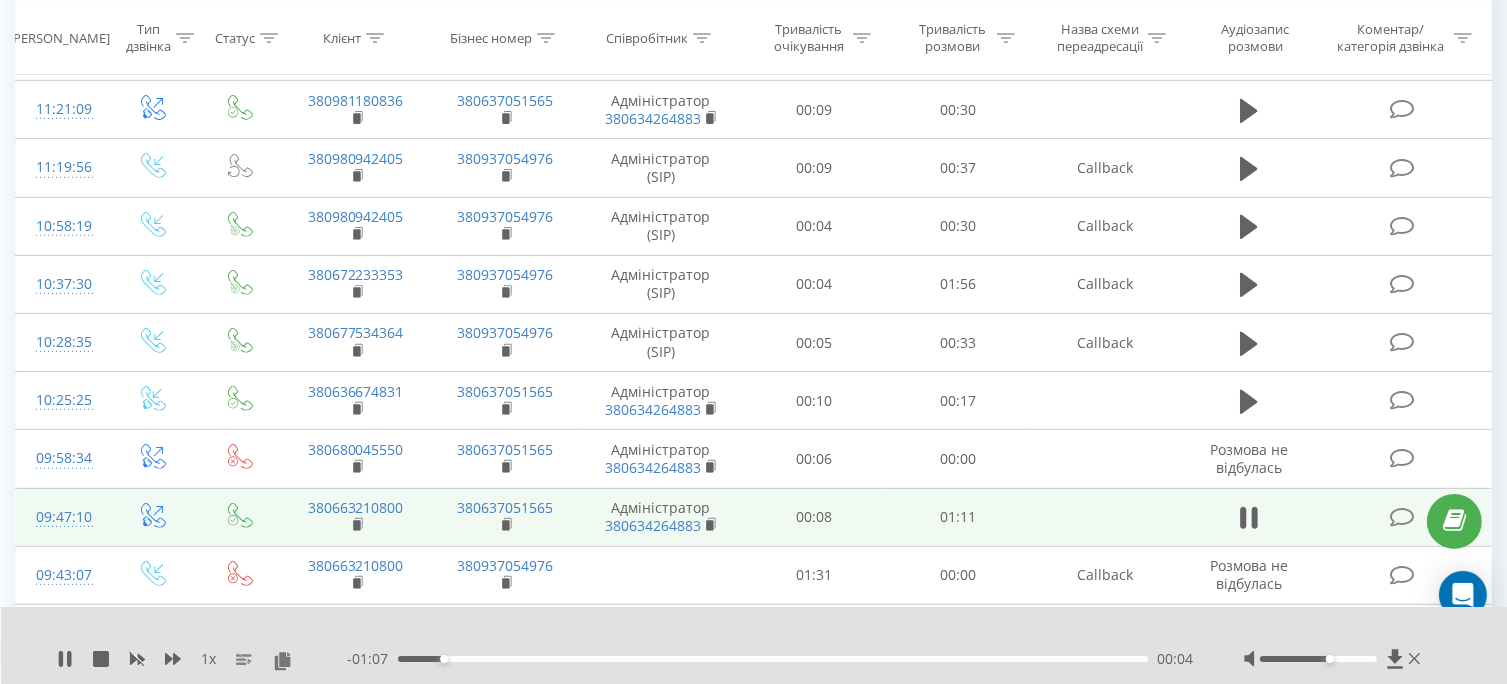 click on "00:04" at bounding box center (773, 659) 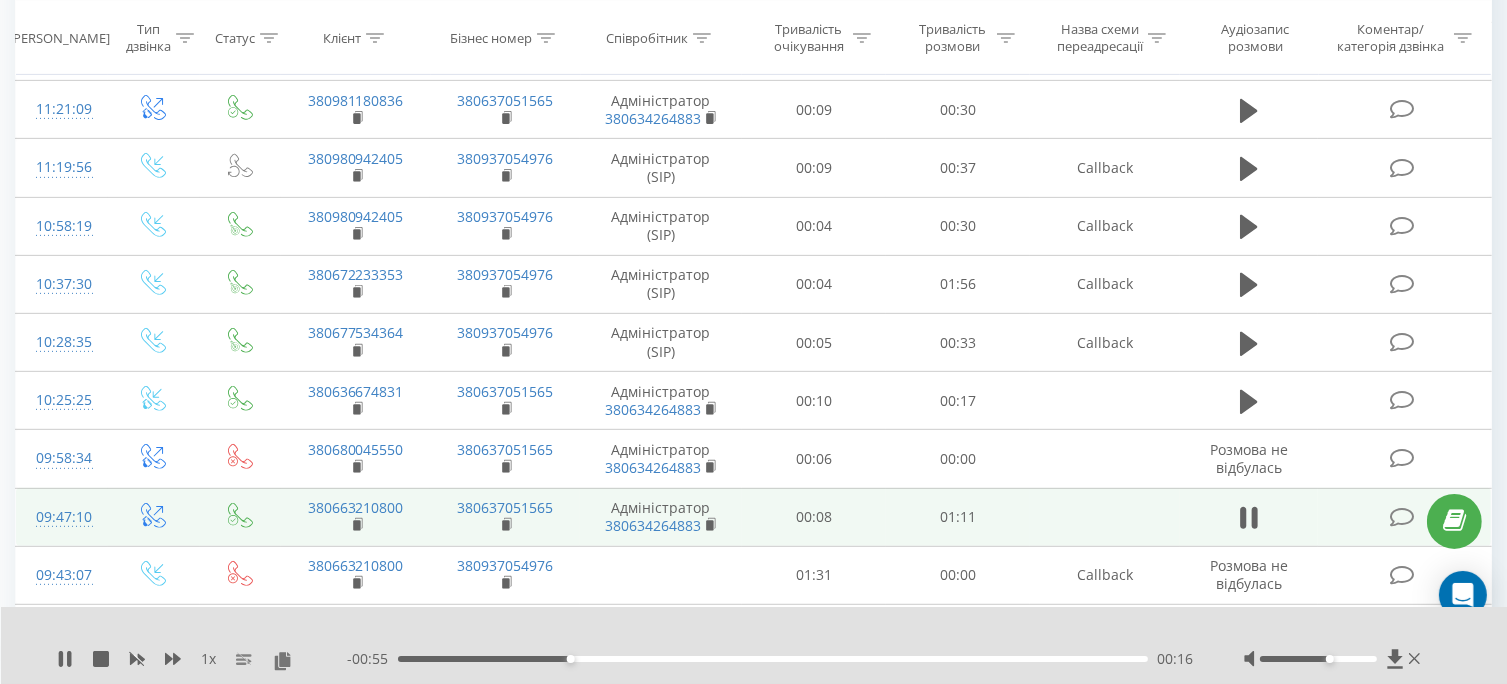 click on "00:16" at bounding box center [773, 659] 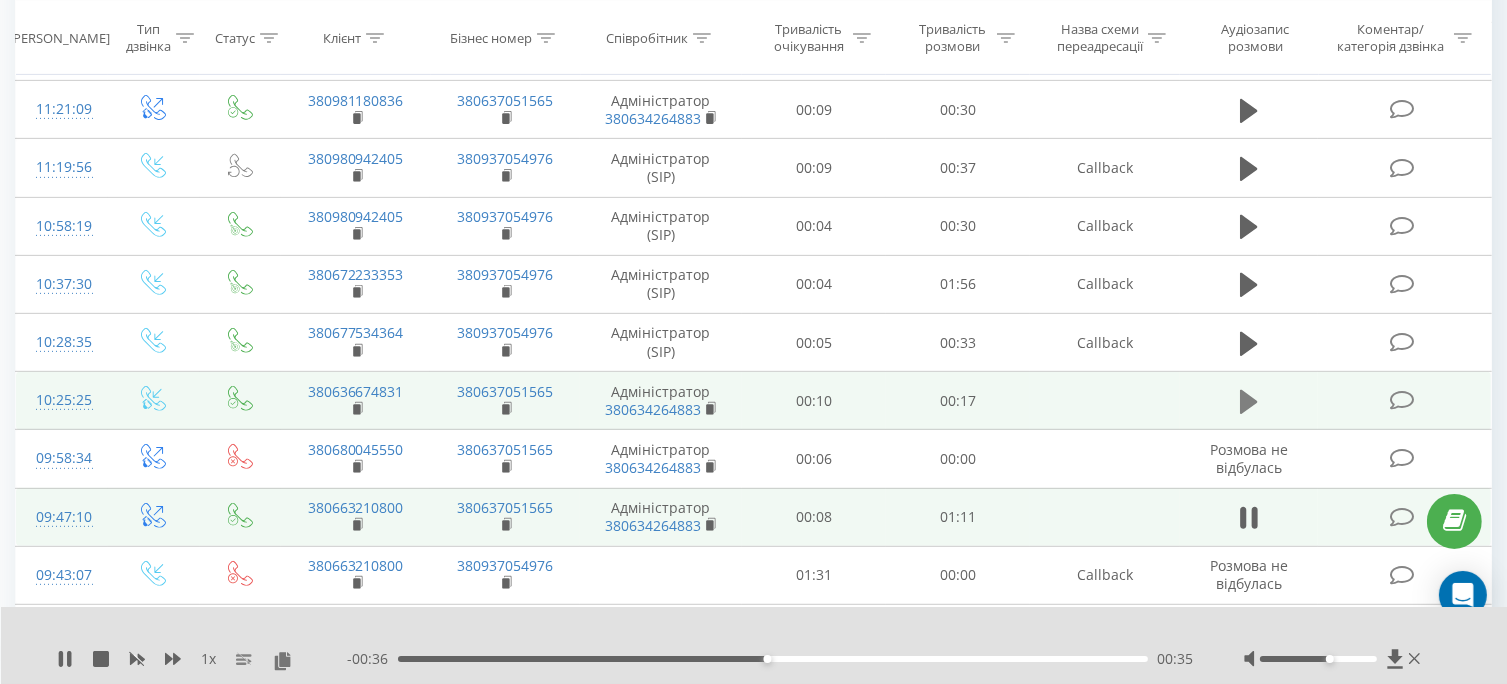 click 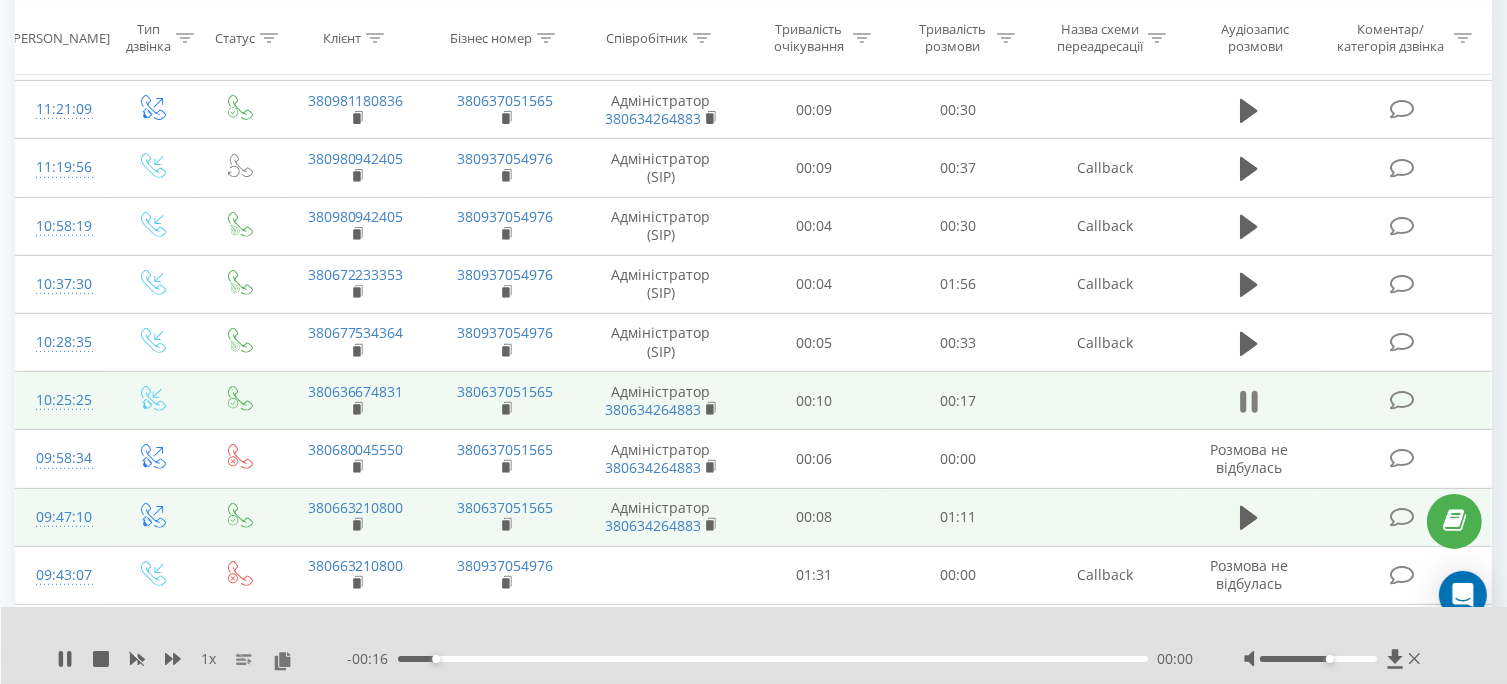 click 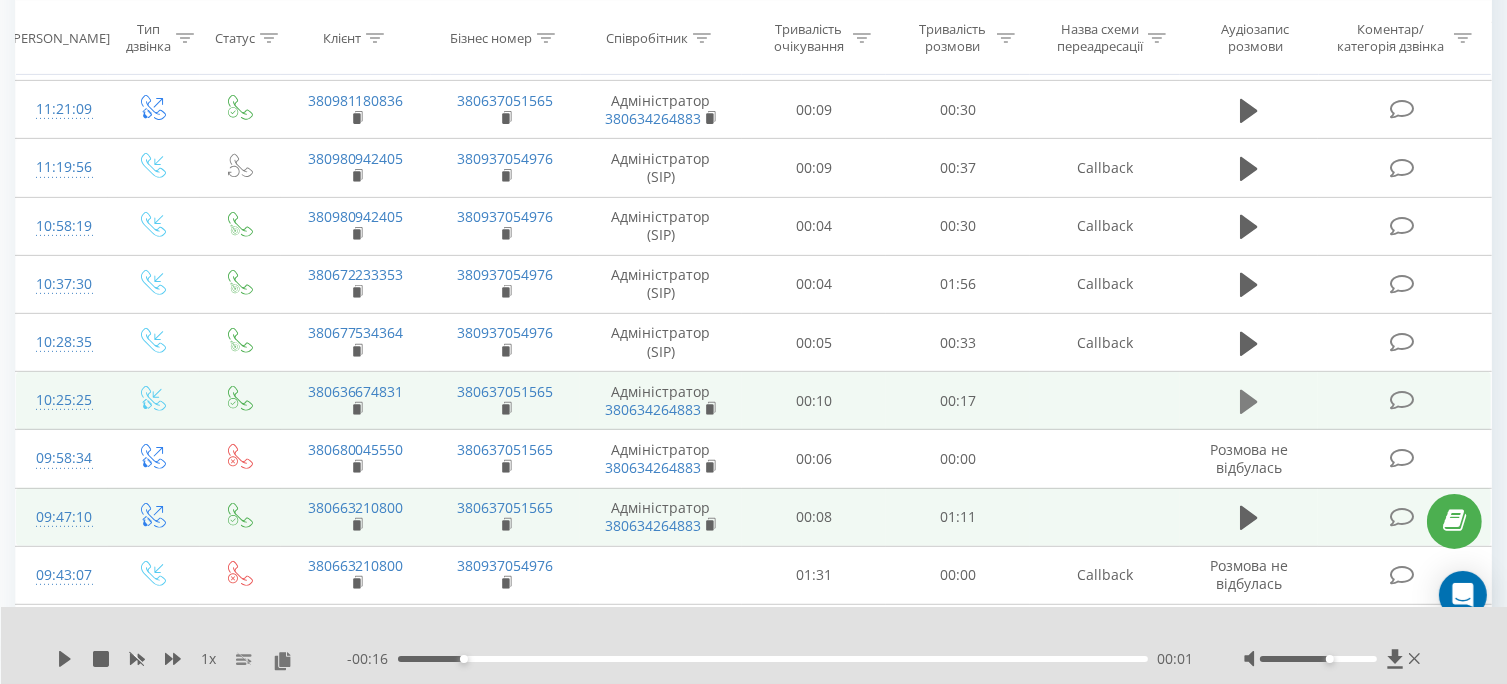 click 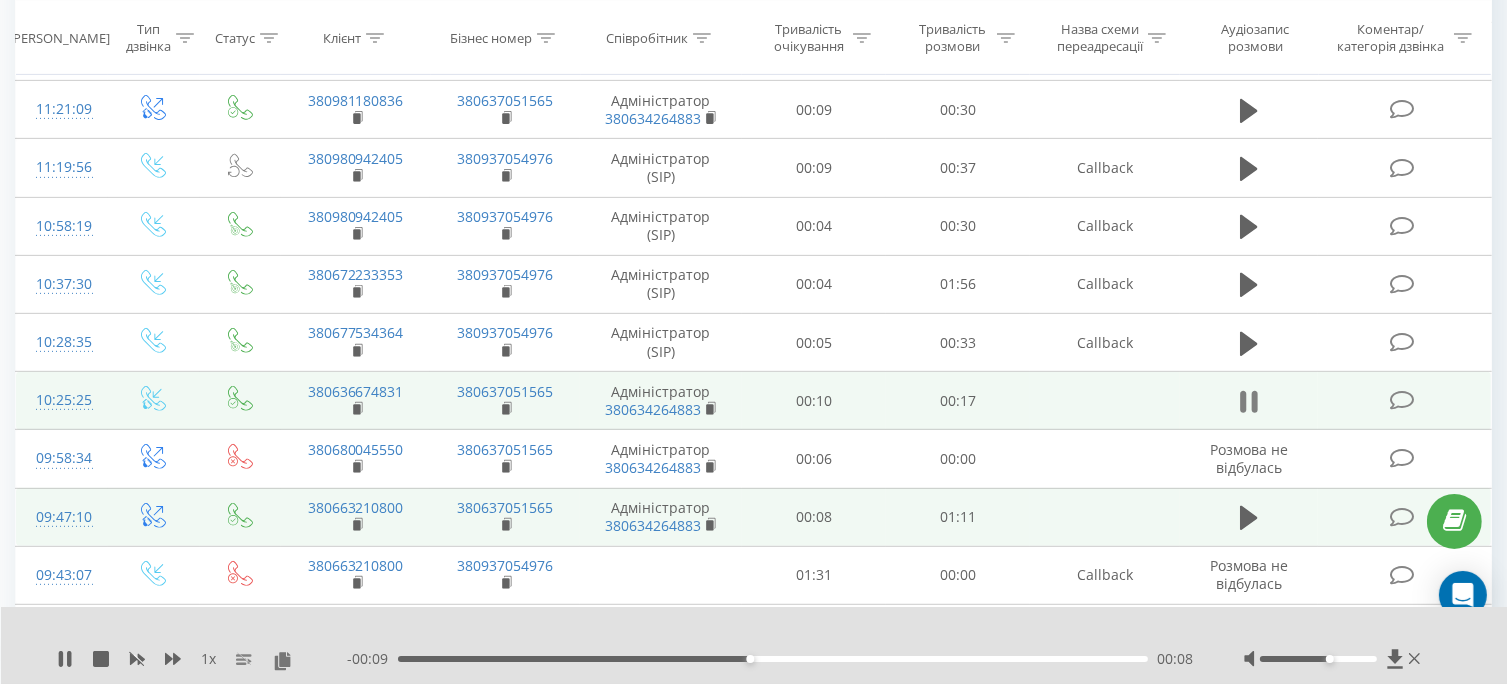 click 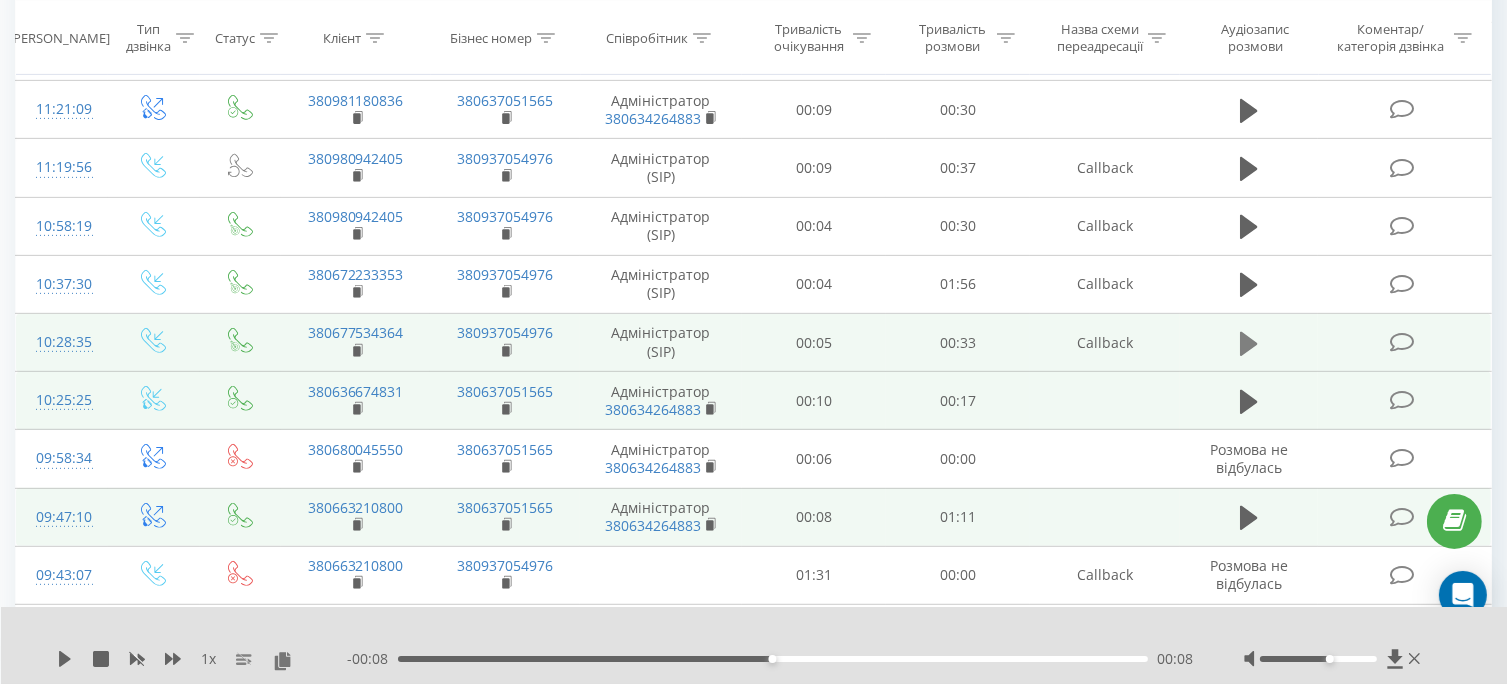 click 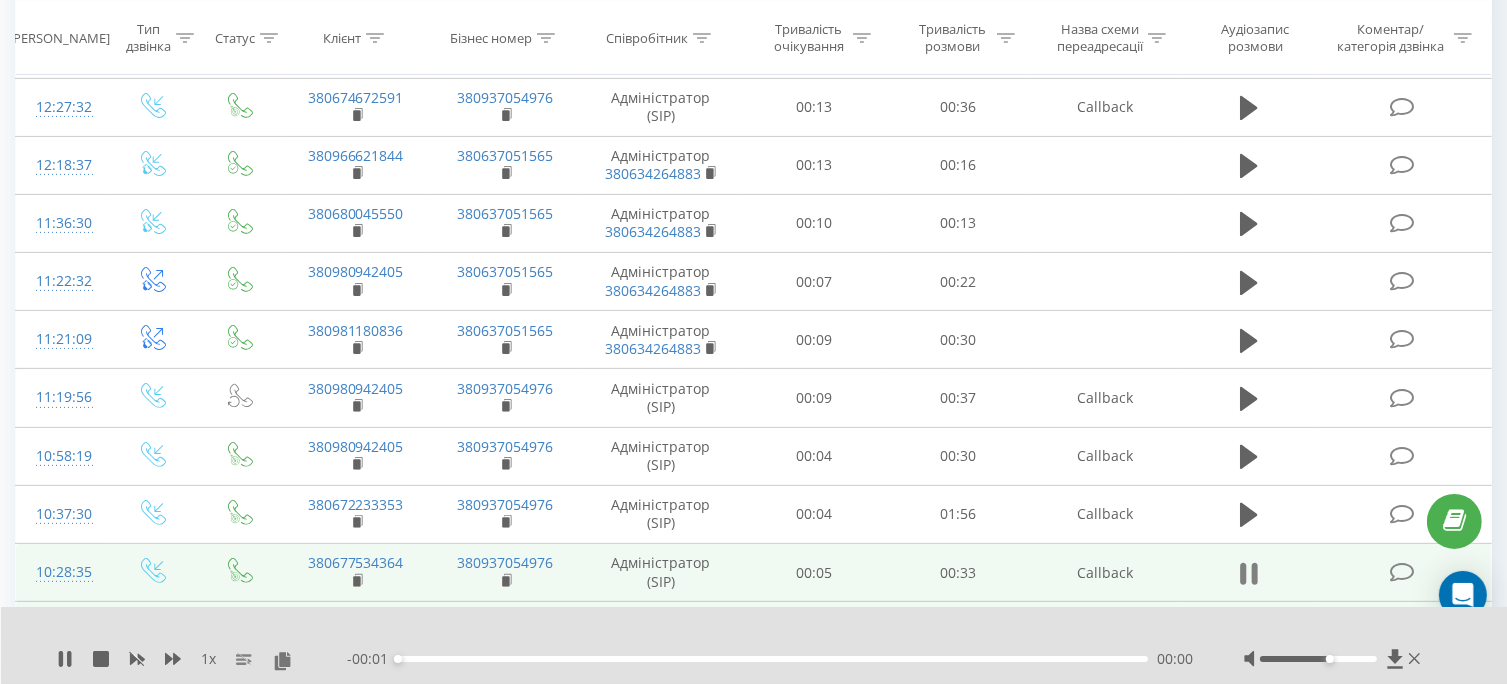 scroll, scrollTop: 600, scrollLeft: 0, axis: vertical 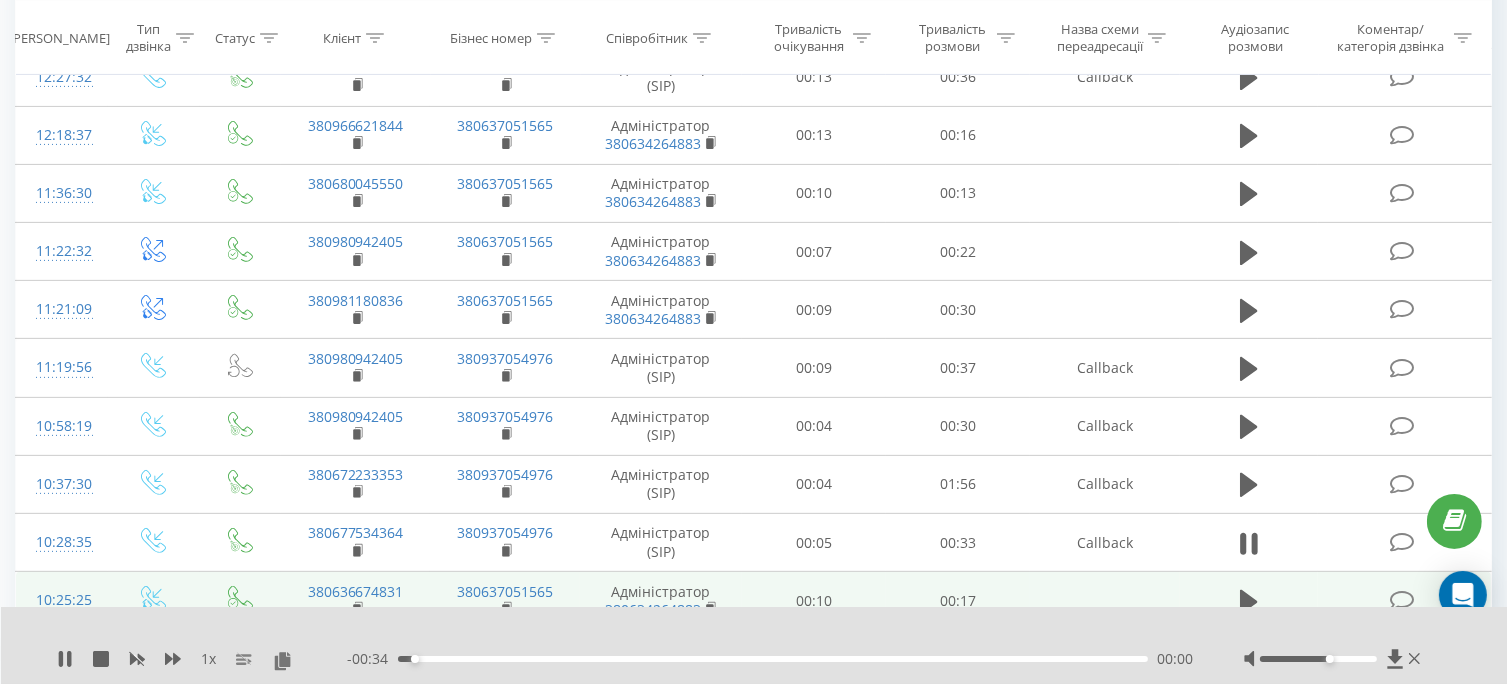click on "00:00" at bounding box center [773, 659] 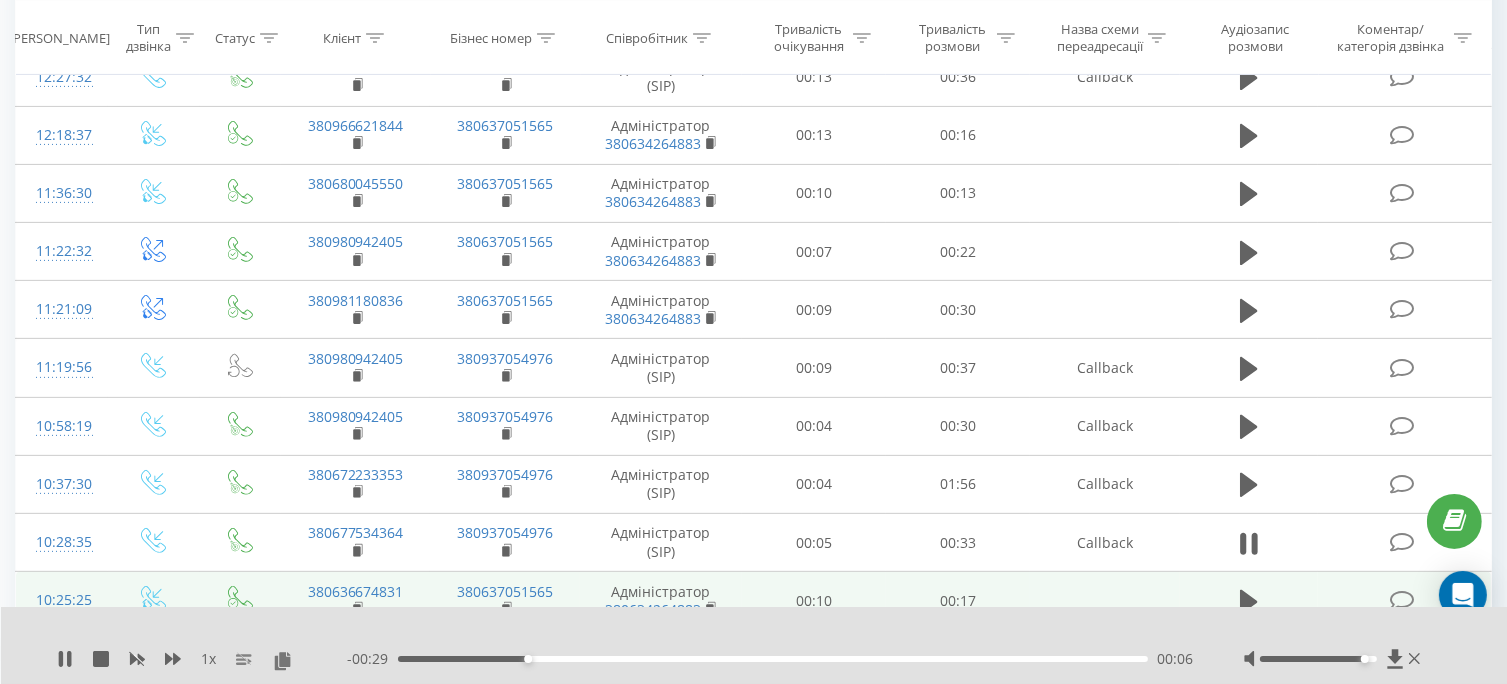 drag, startPoint x: 1335, startPoint y: 656, endPoint x: 1364, endPoint y: 659, distance: 29.15476 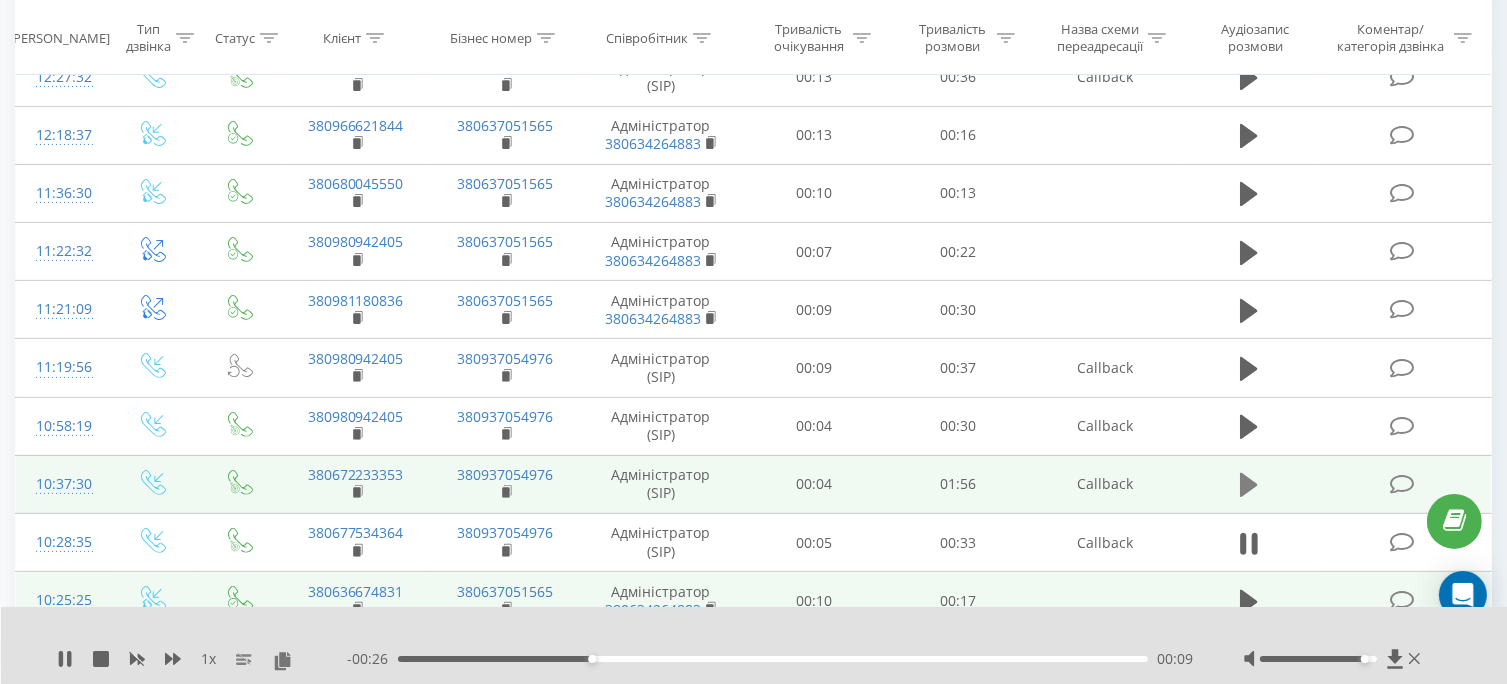 click 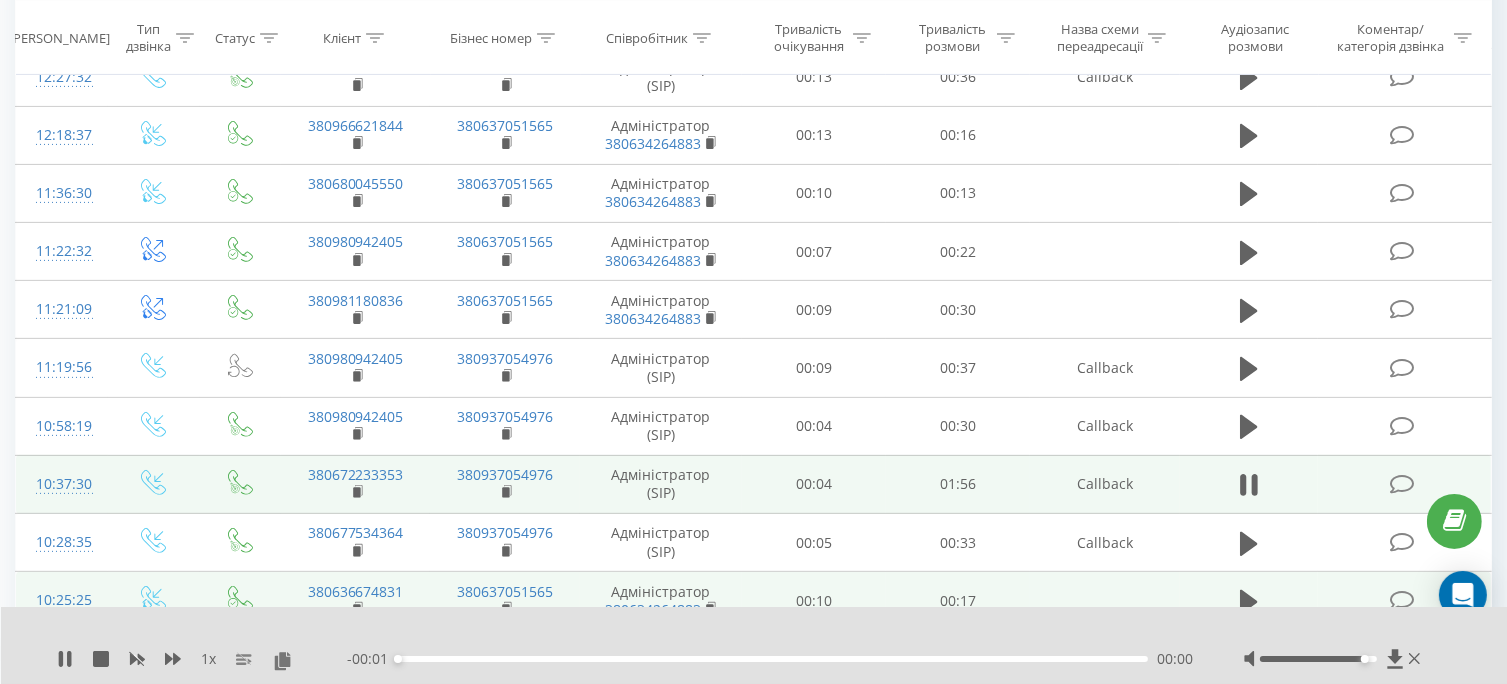 click on "- 00:01 00:00   00:00" at bounding box center (770, 659) 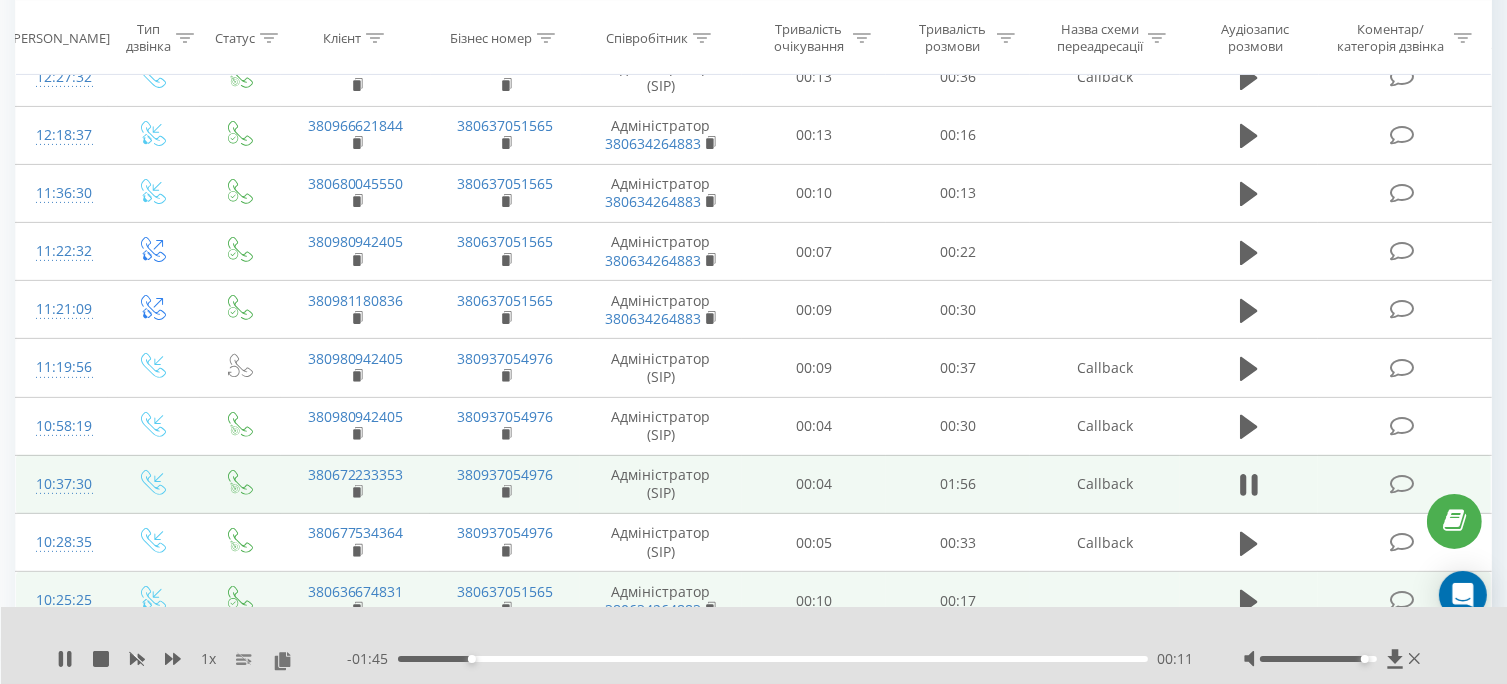 click on "00:11" at bounding box center (773, 659) 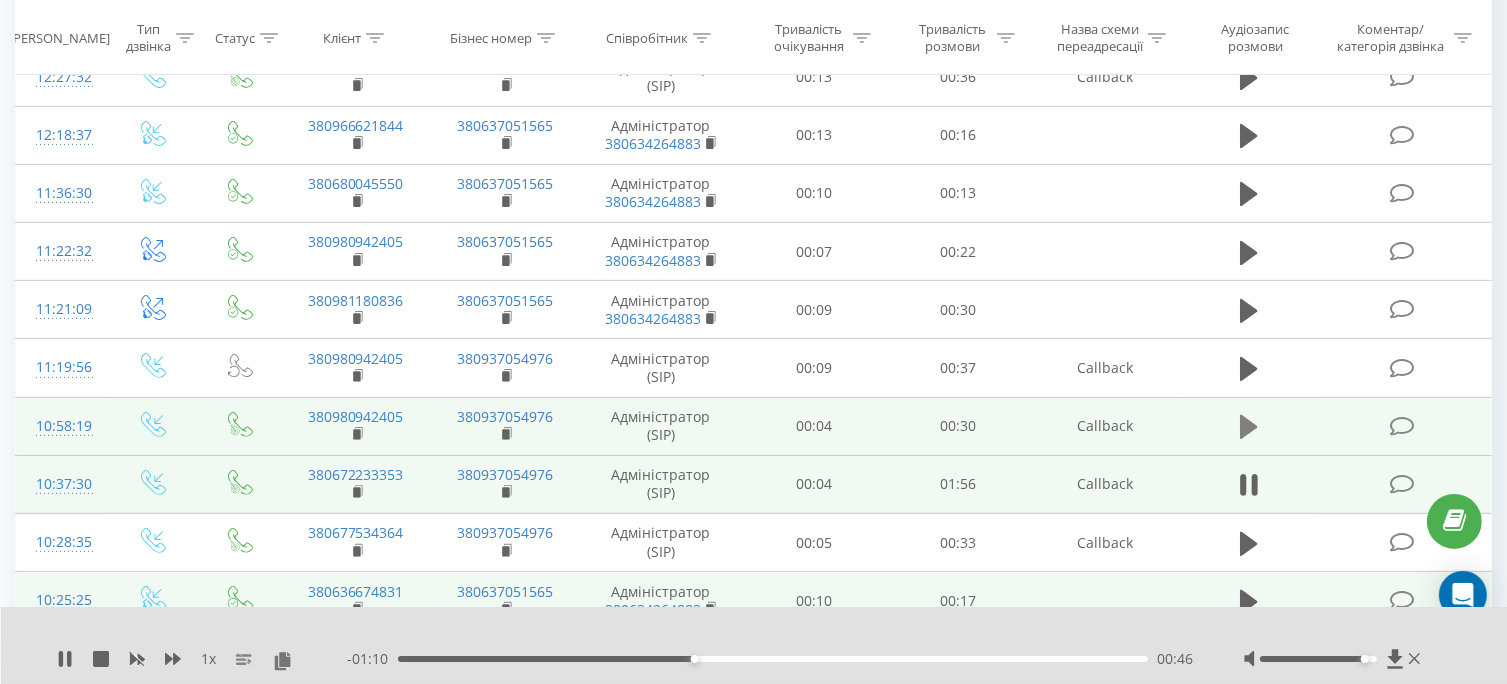click 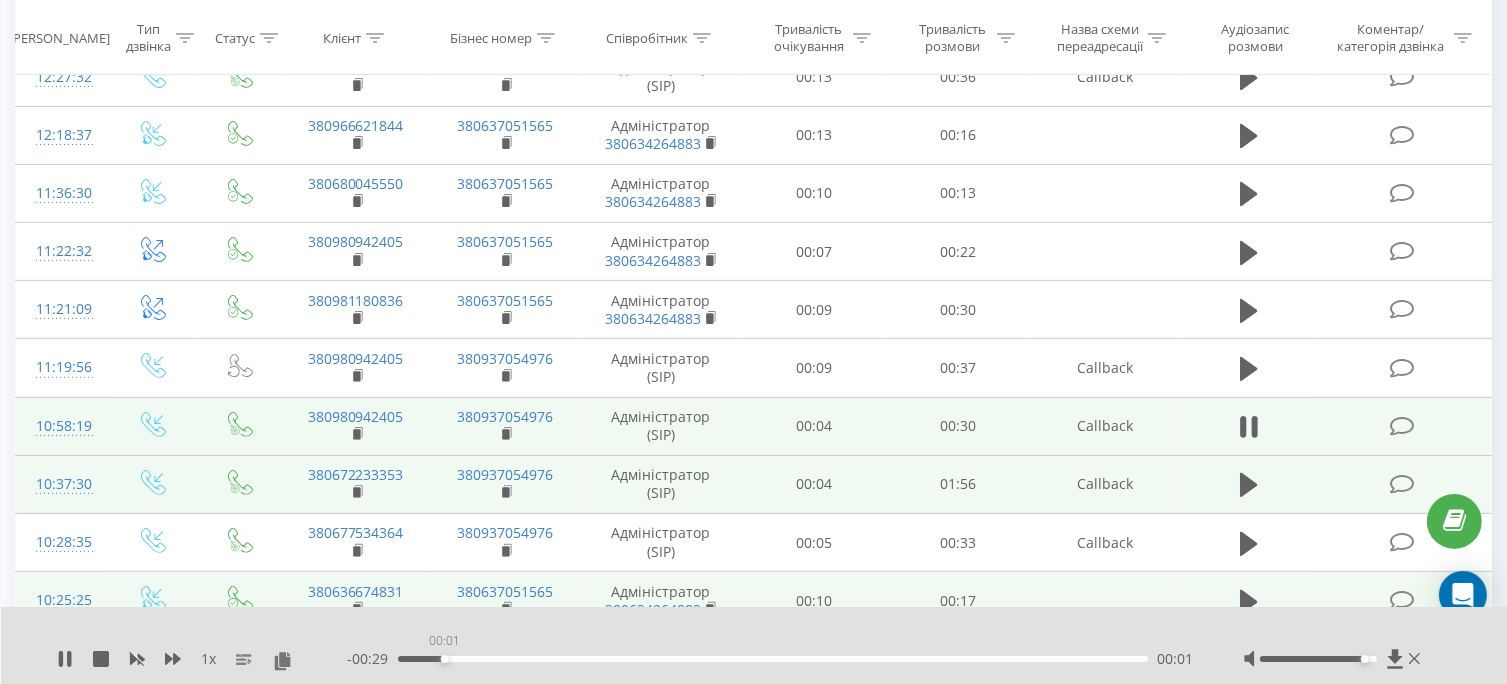 click on "00:01" at bounding box center [773, 659] 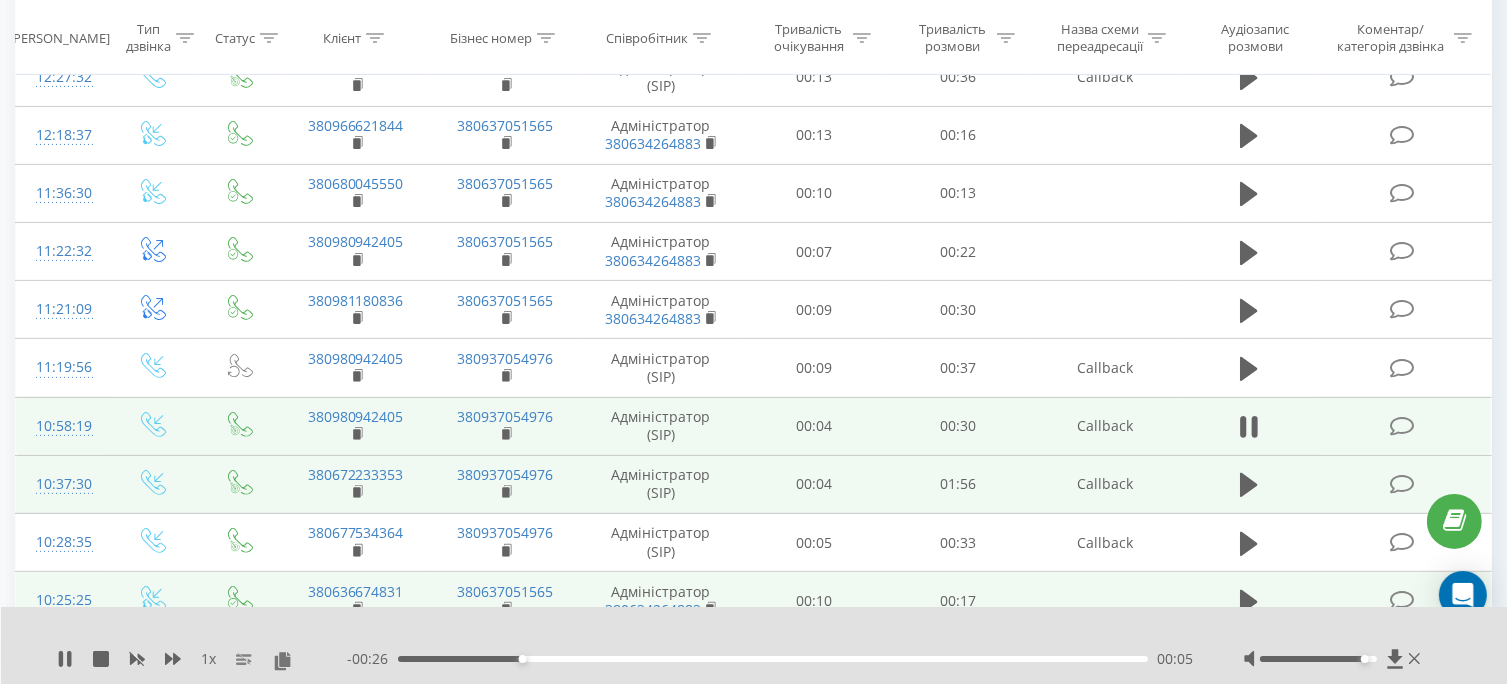 scroll, scrollTop: 500, scrollLeft: 0, axis: vertical 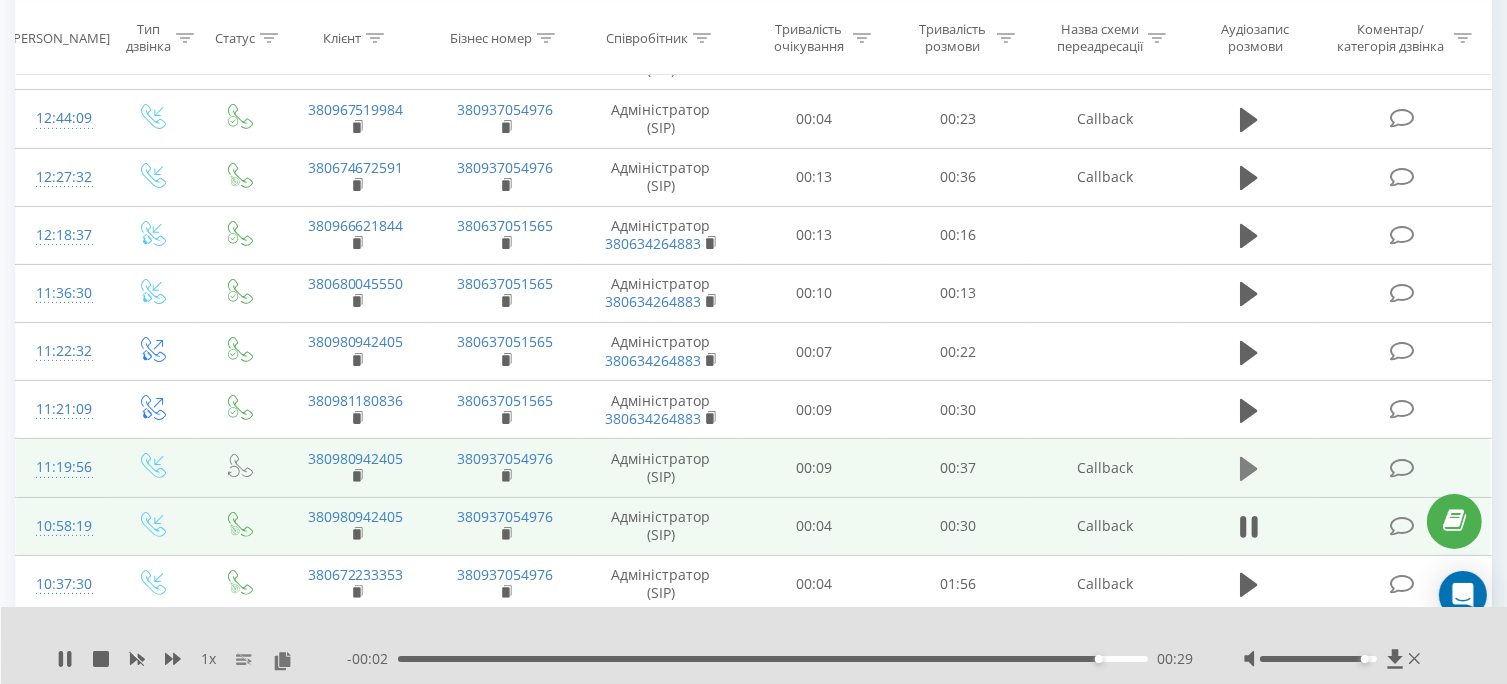 click 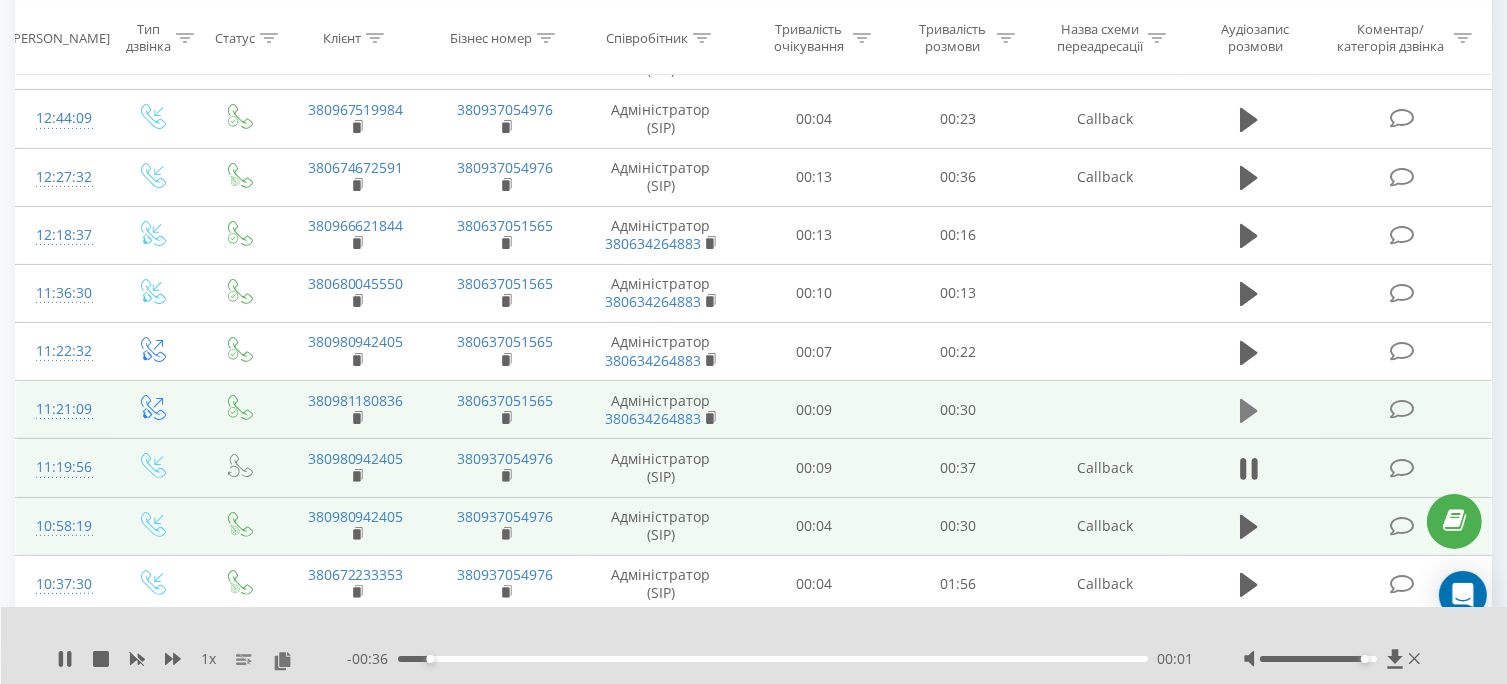 click 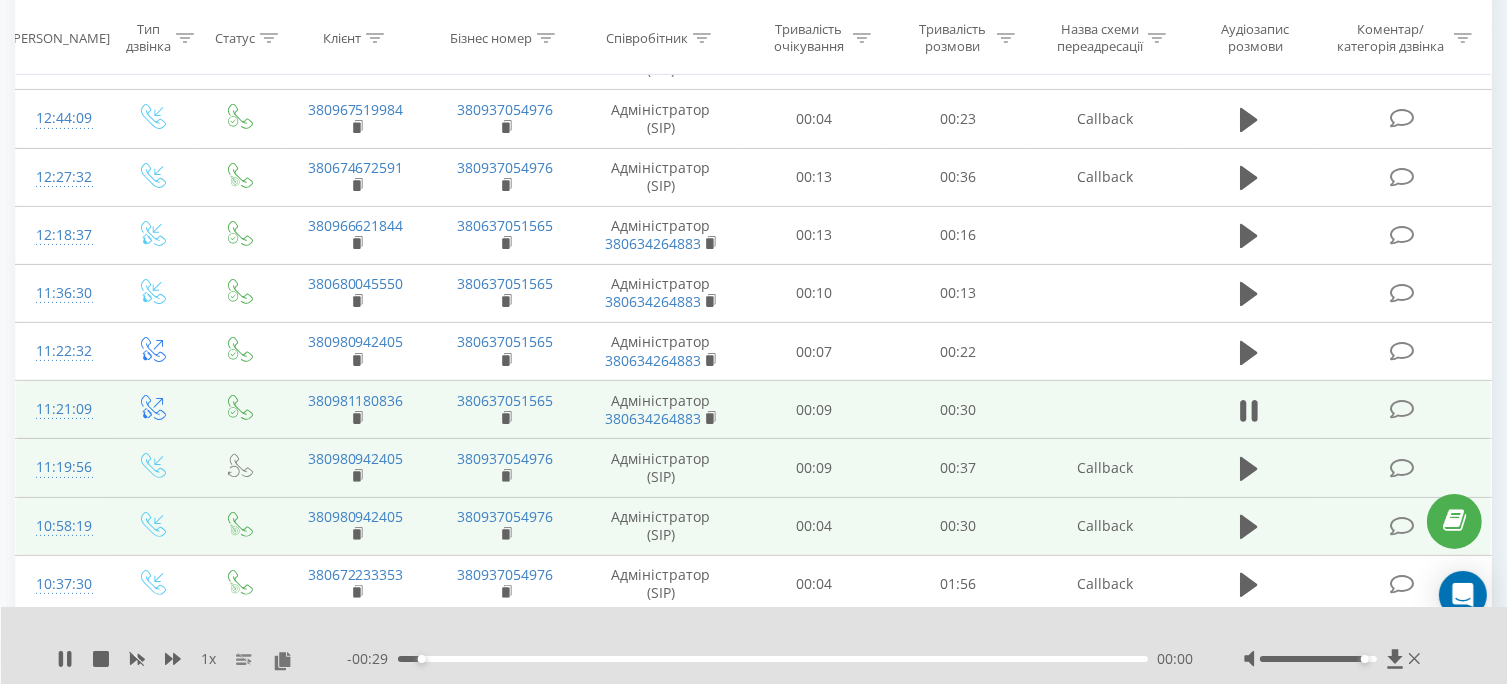click on "00:00" at bounding box center (773, 659) 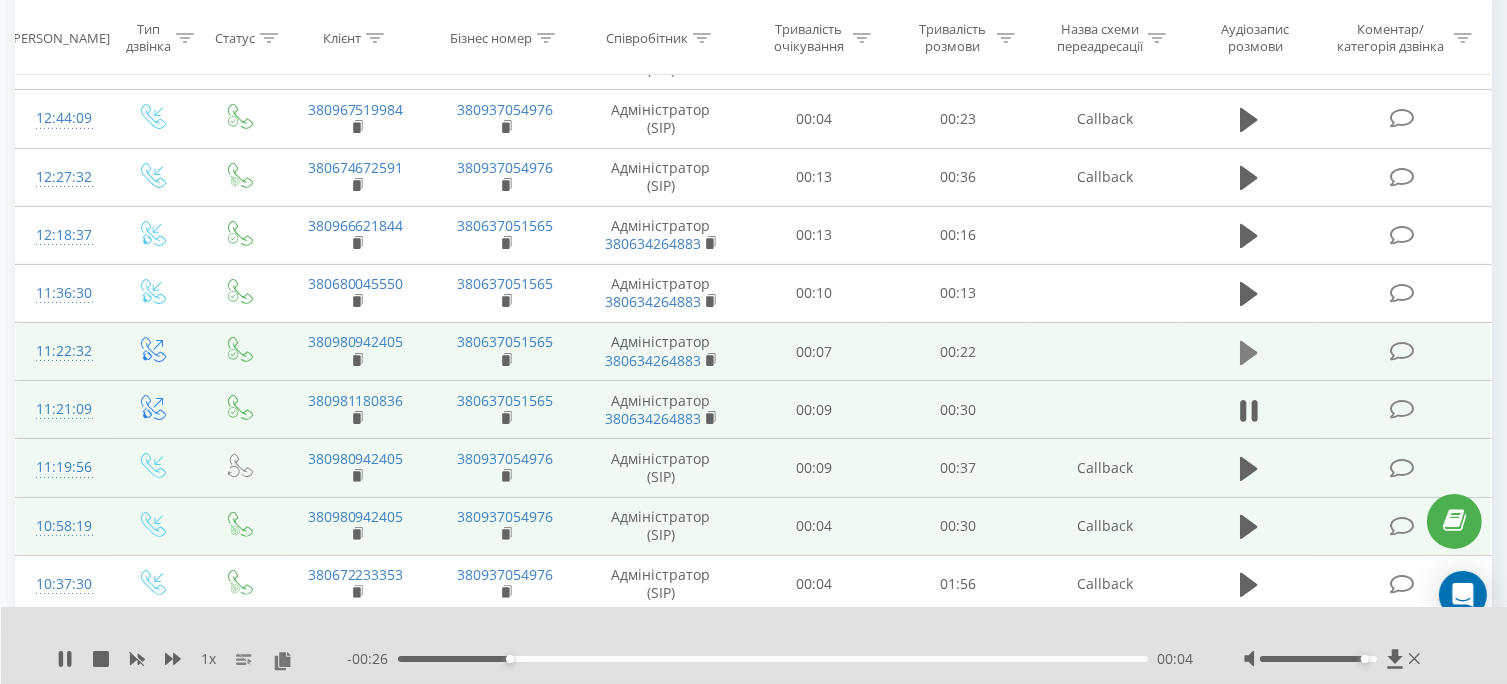 click 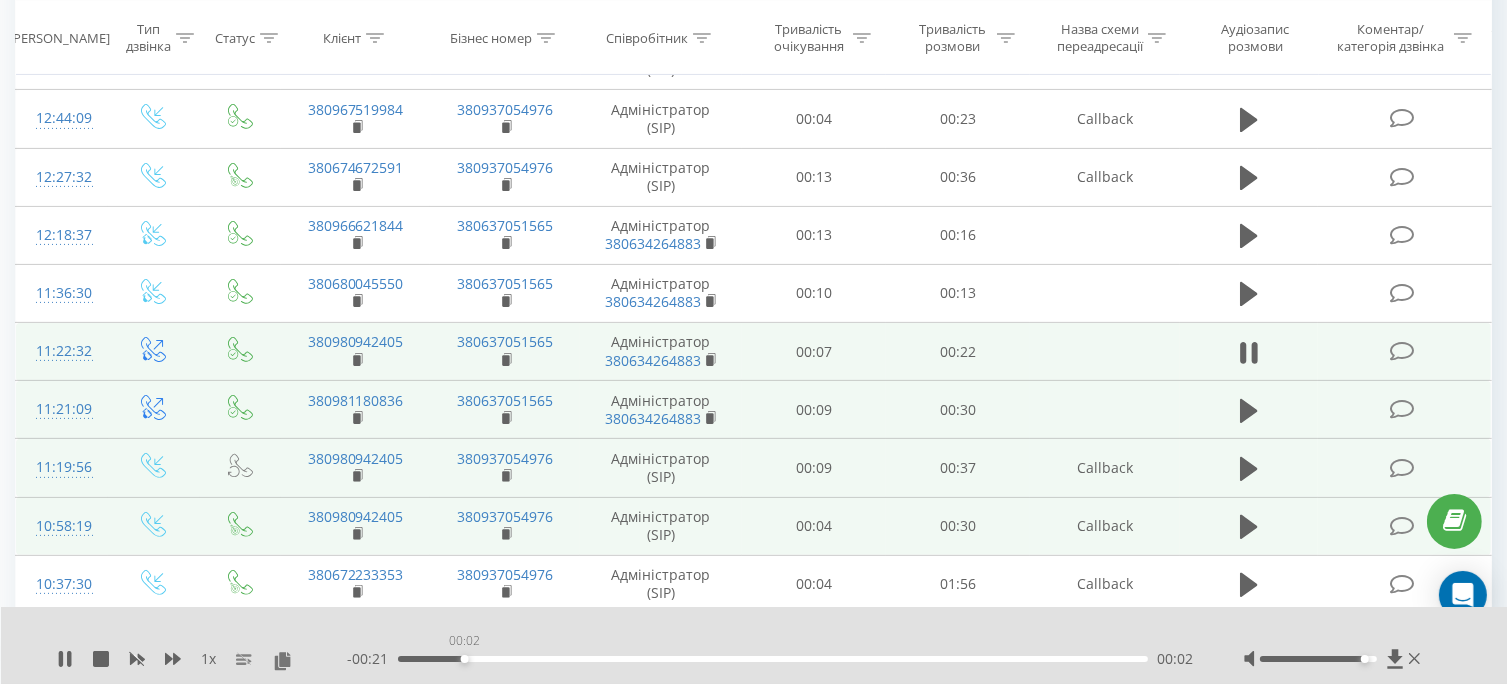 click on "00:02" at bounding box center [773, 659] 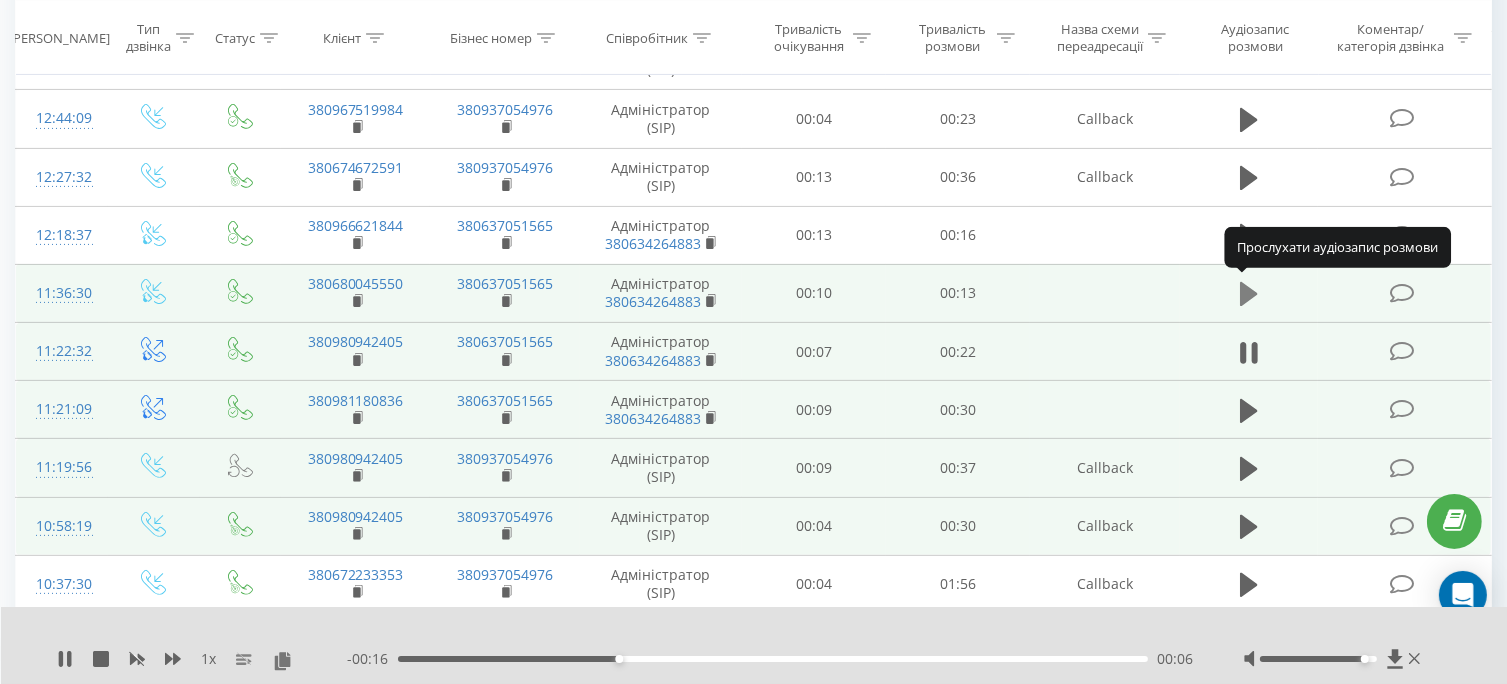 click 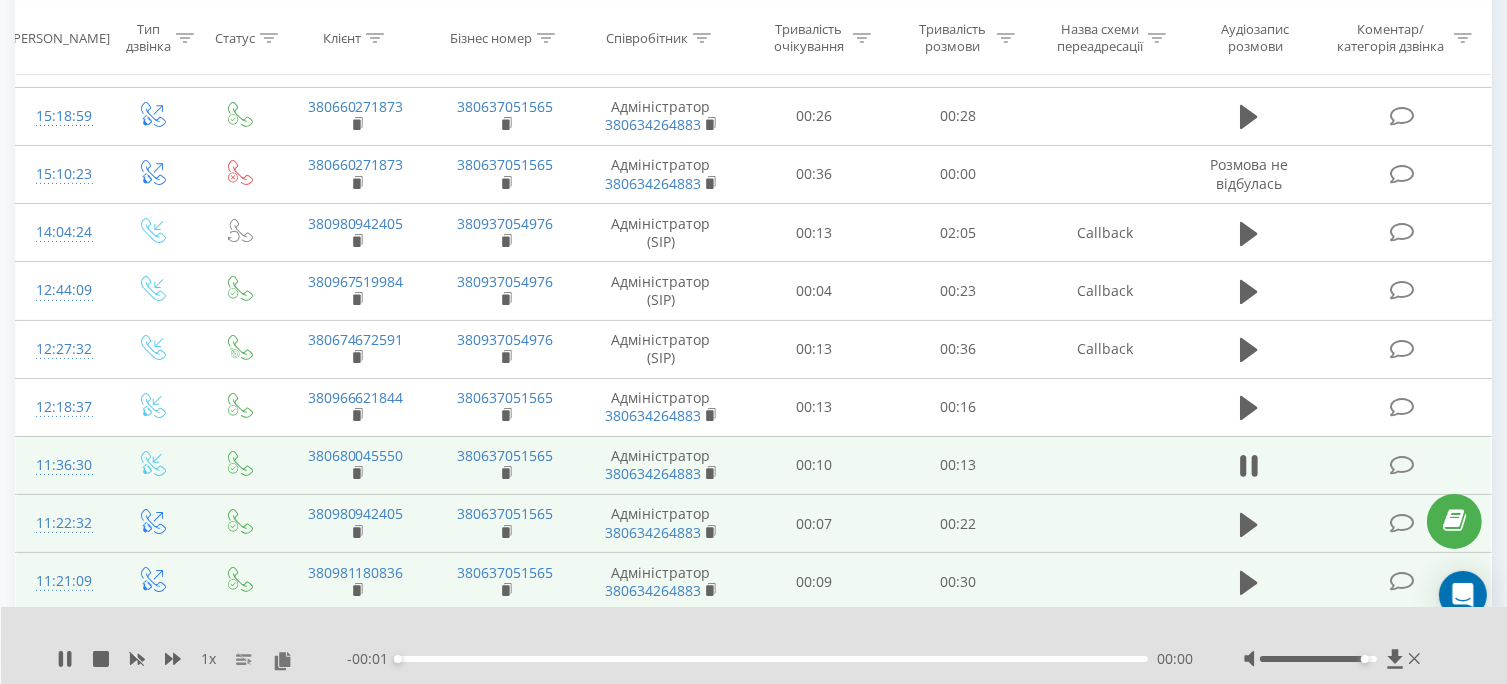 scroll, scrollTop: 300, scrollLeft: 0, axis: vertical 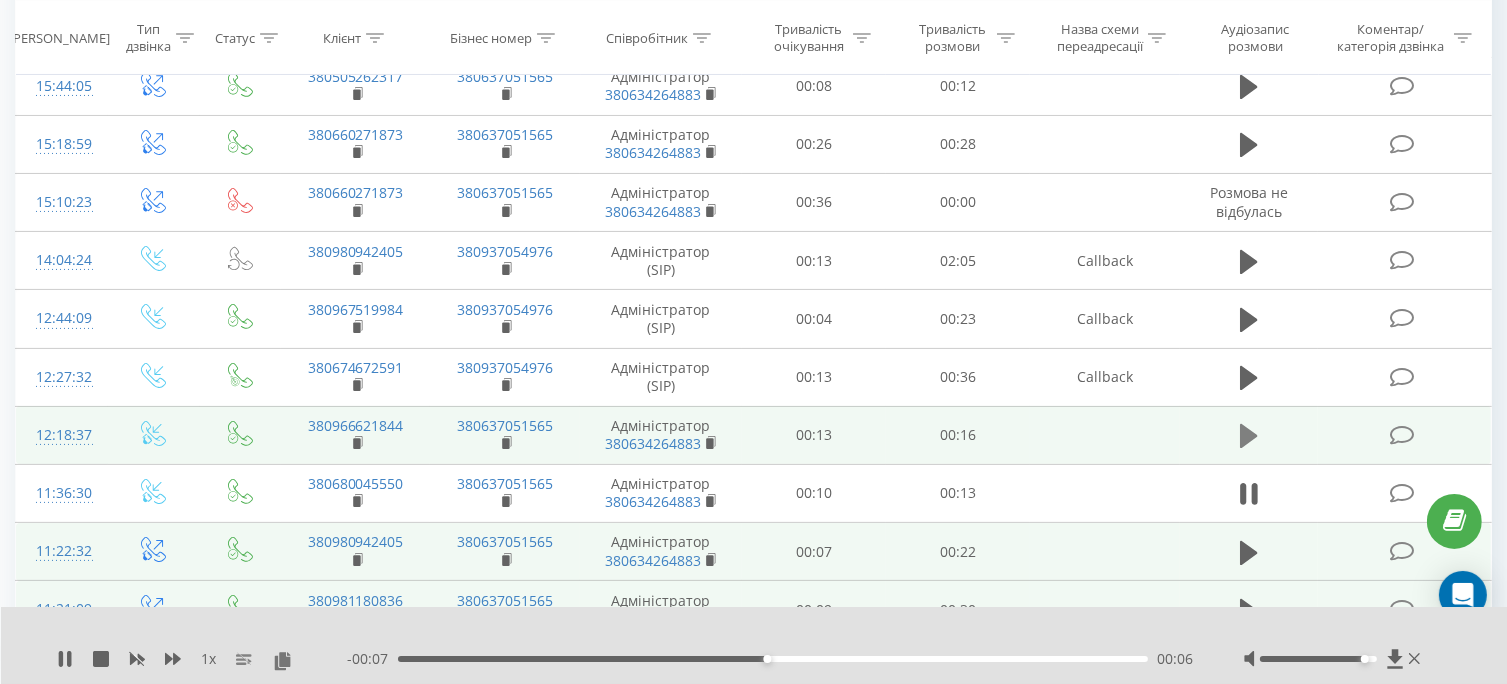 click 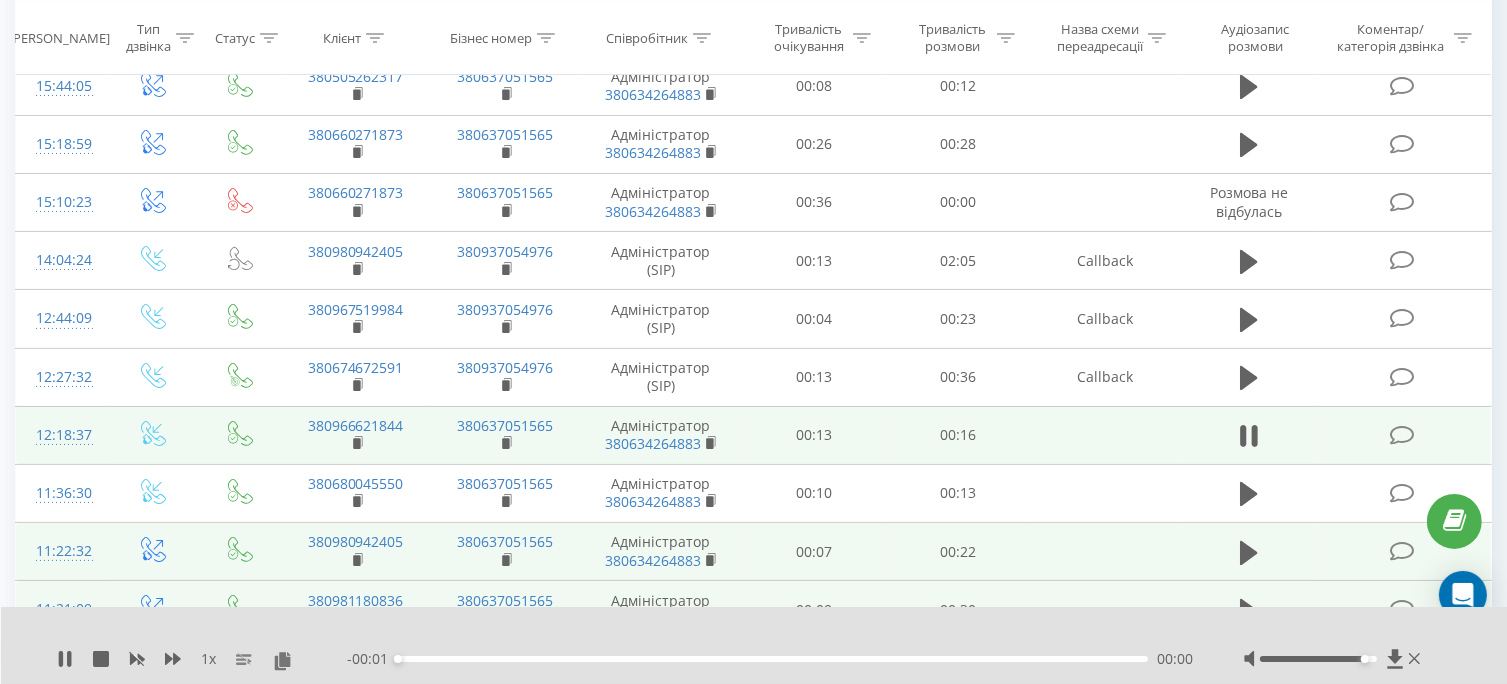 click on "00:00" at bounding box center (773, 659) 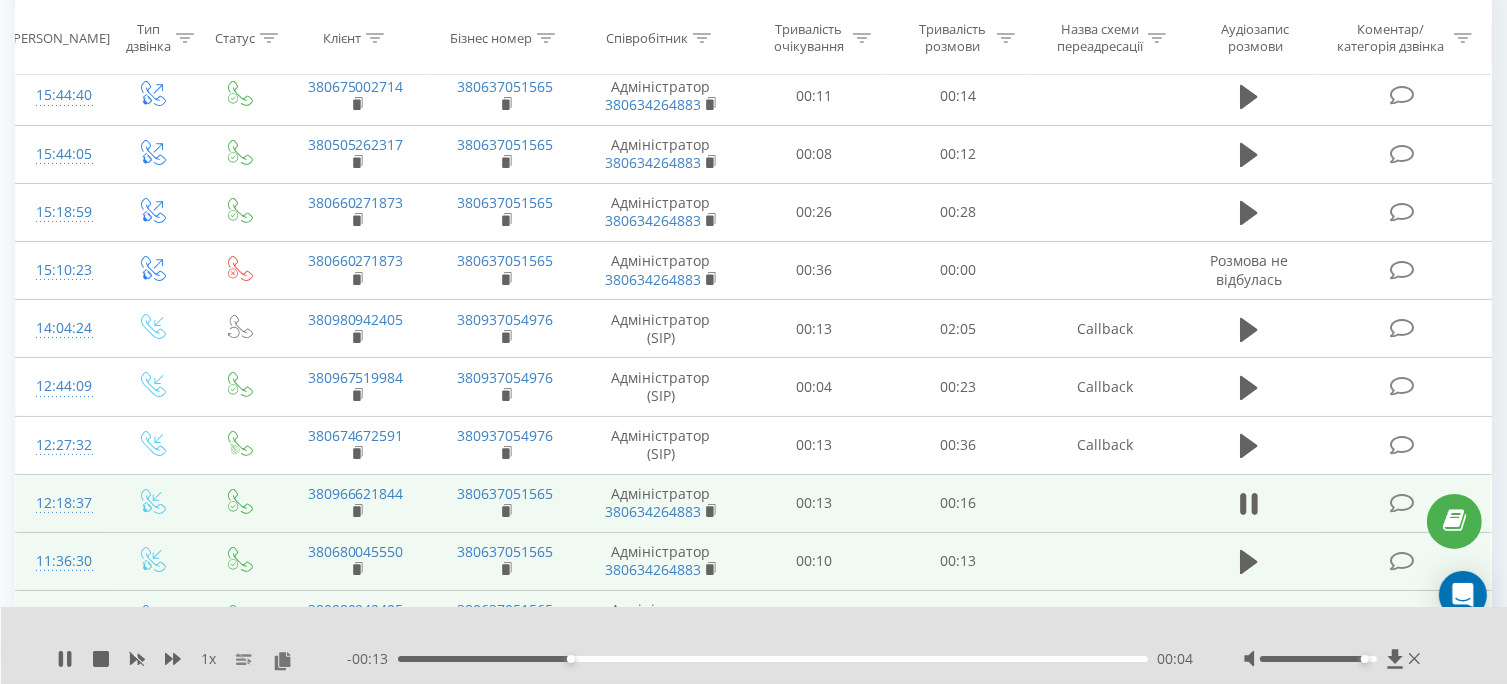 scroll, scrollTop: 200, scrollLeft: 0, axis: vertical 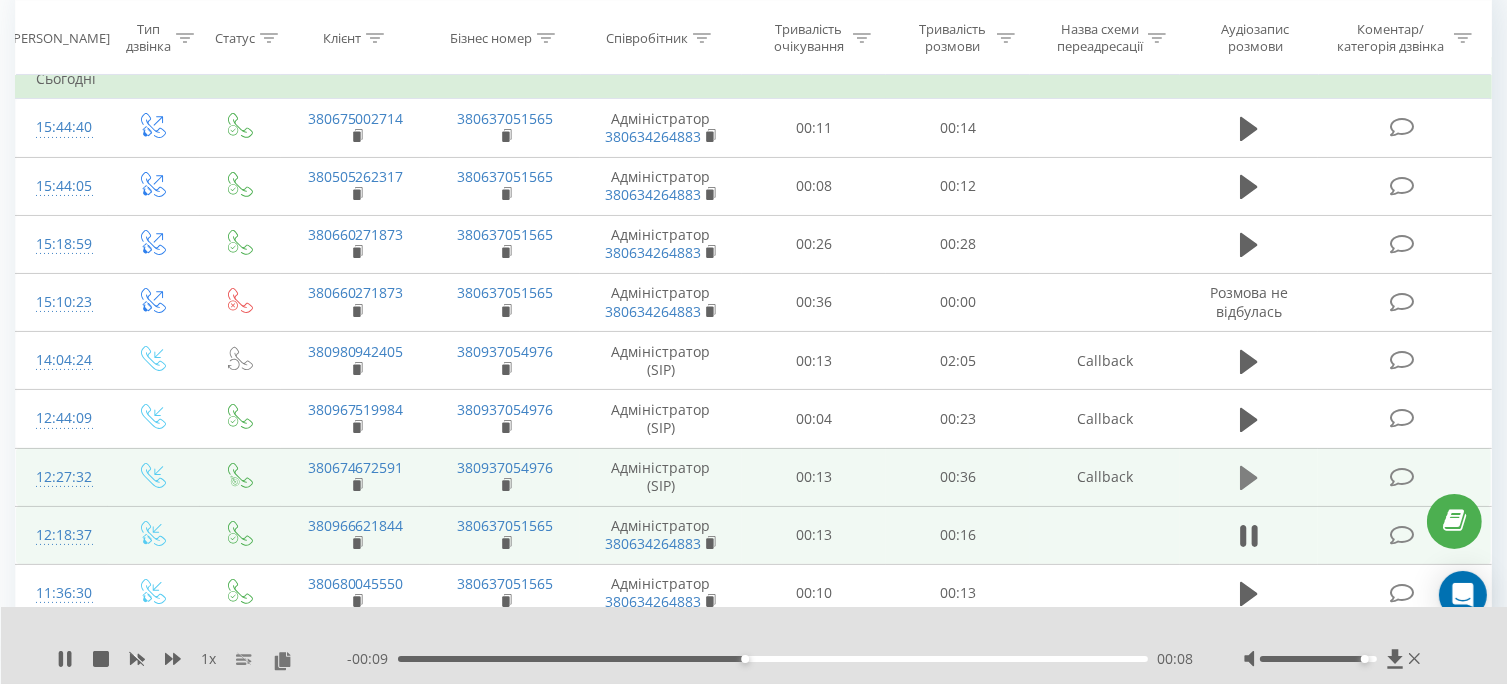 click 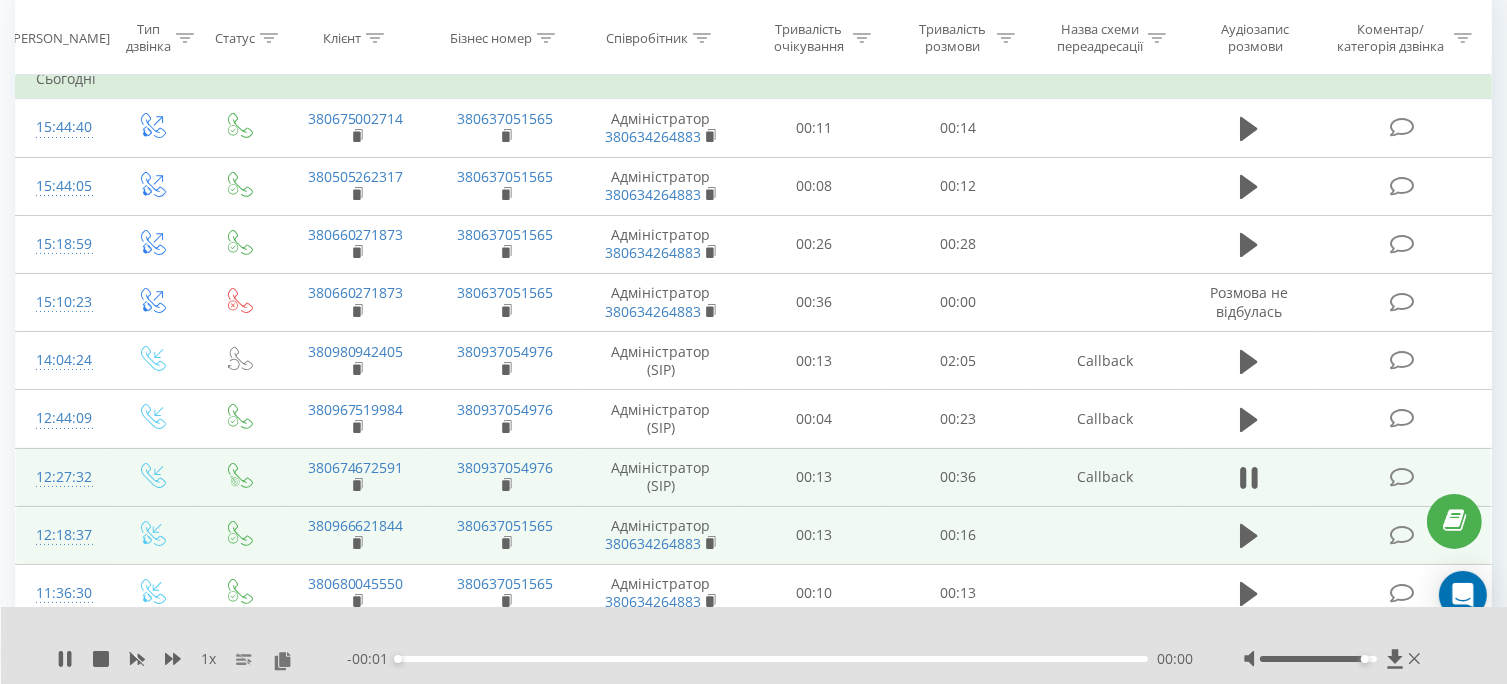 click on "- 00:01 00:00   00:00" at bounding box center [770, 659] 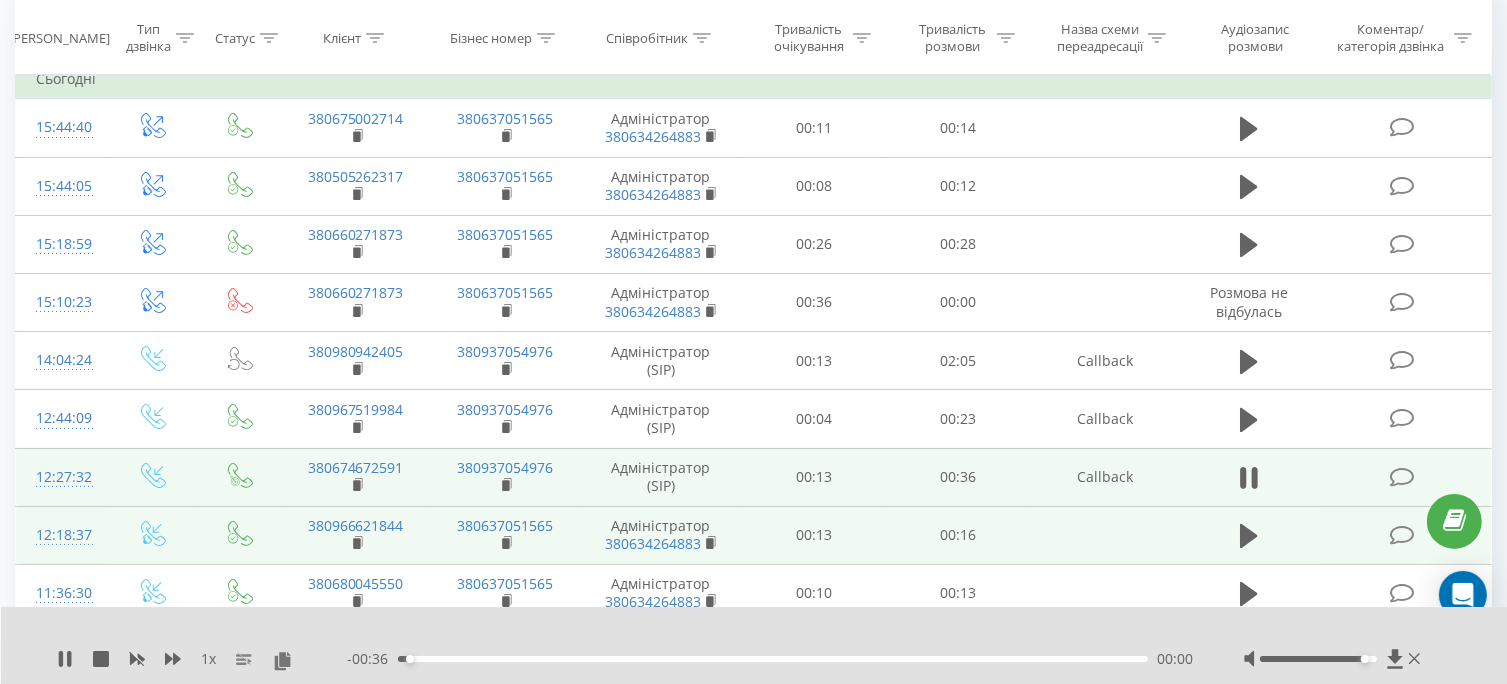 click on "- 00:36 00:00   00:00" at bounding box center [770, 659] 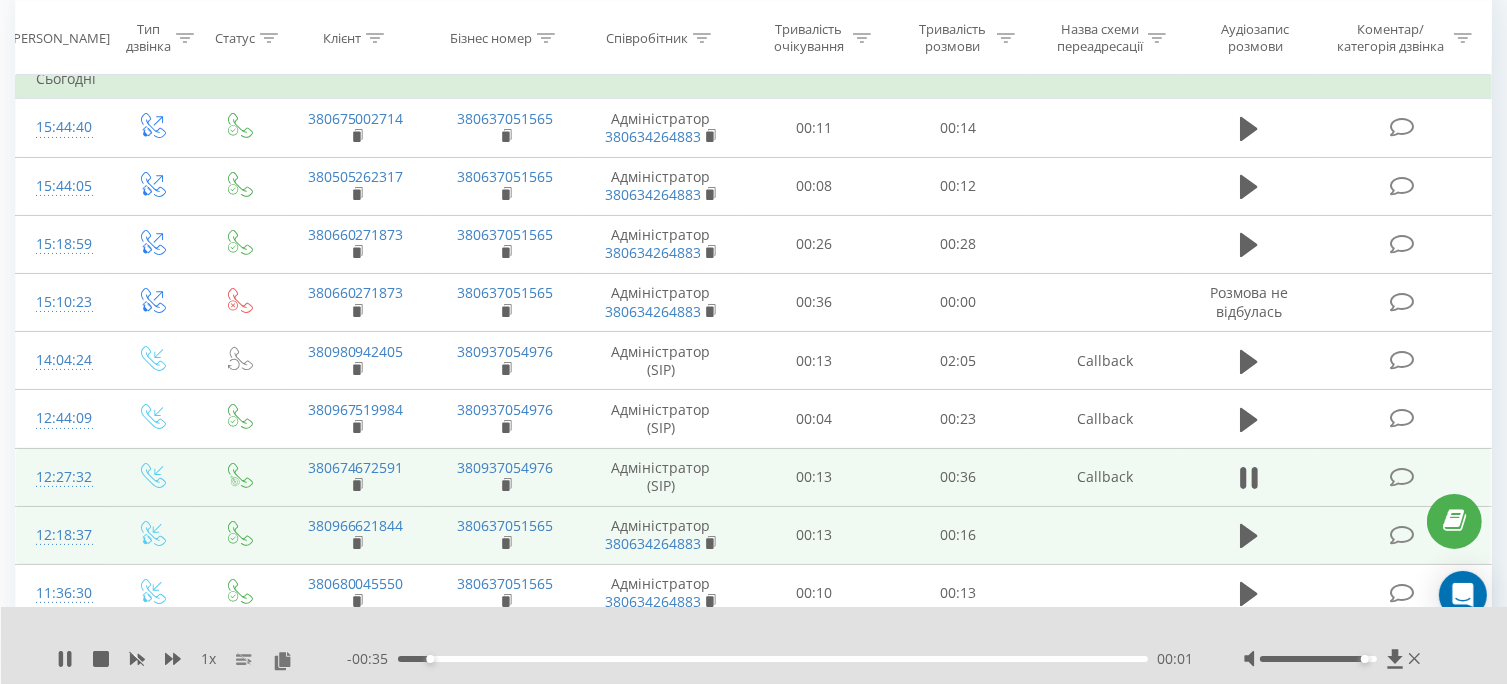 click on "- 00:35 00:01   00:01" at bounding box center [770, 659] 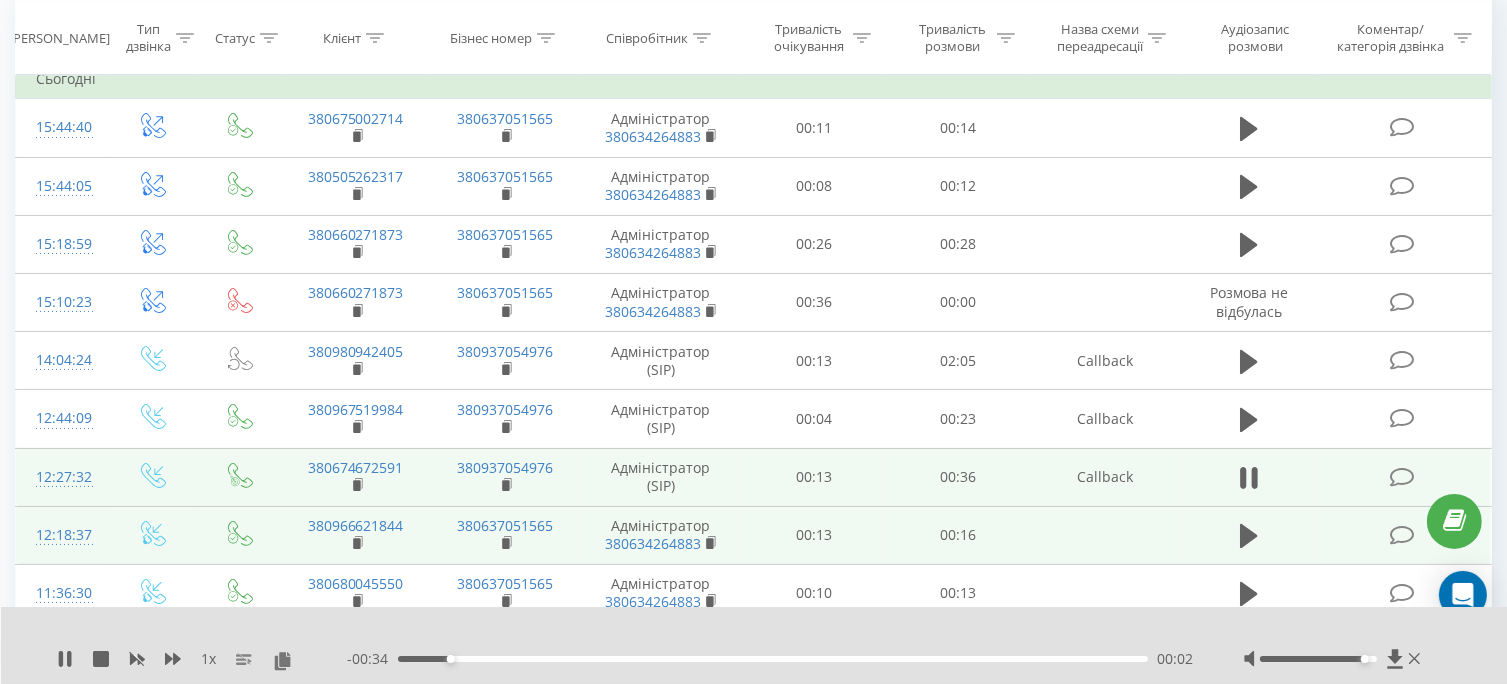 click on "- 00:34 00:02   00:02" at bounding box center [770, 659] 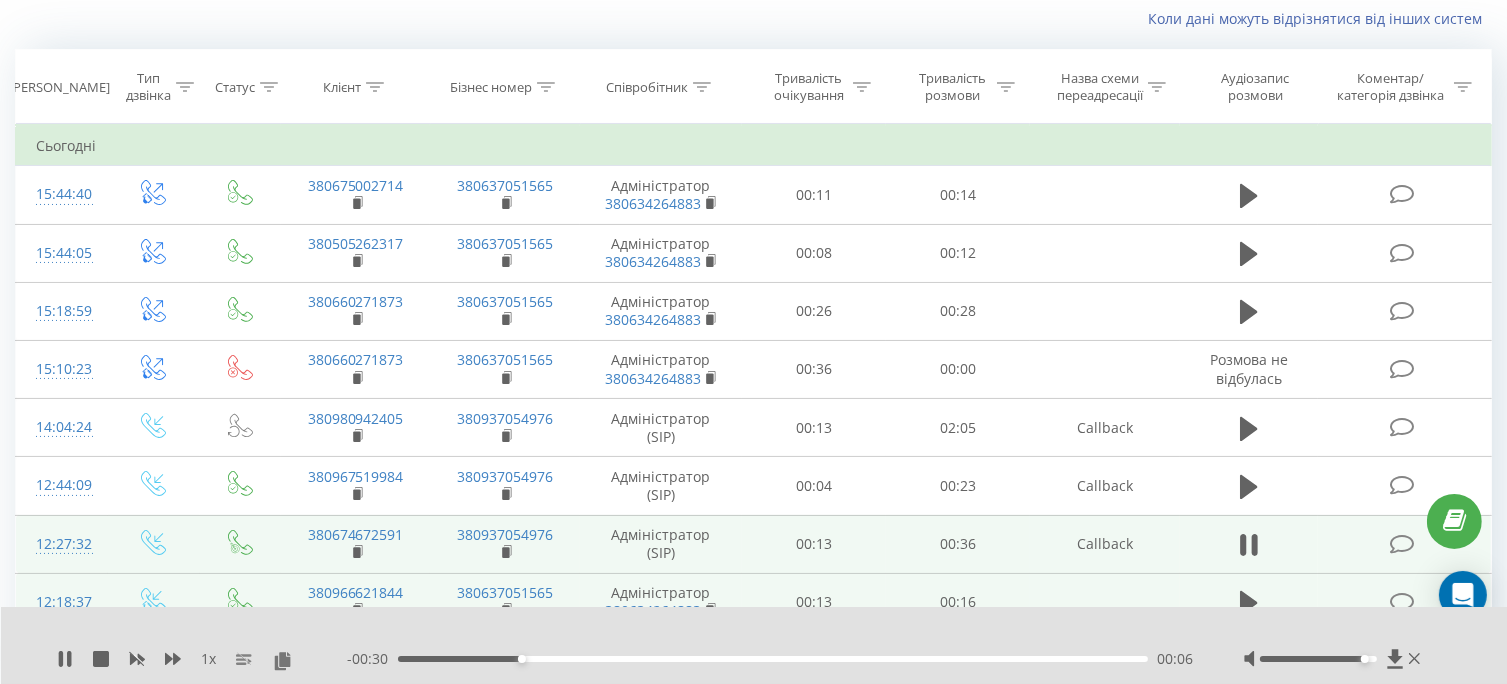 scroll, scrollTop: 100, scrollLeft: 0, axis: vertical 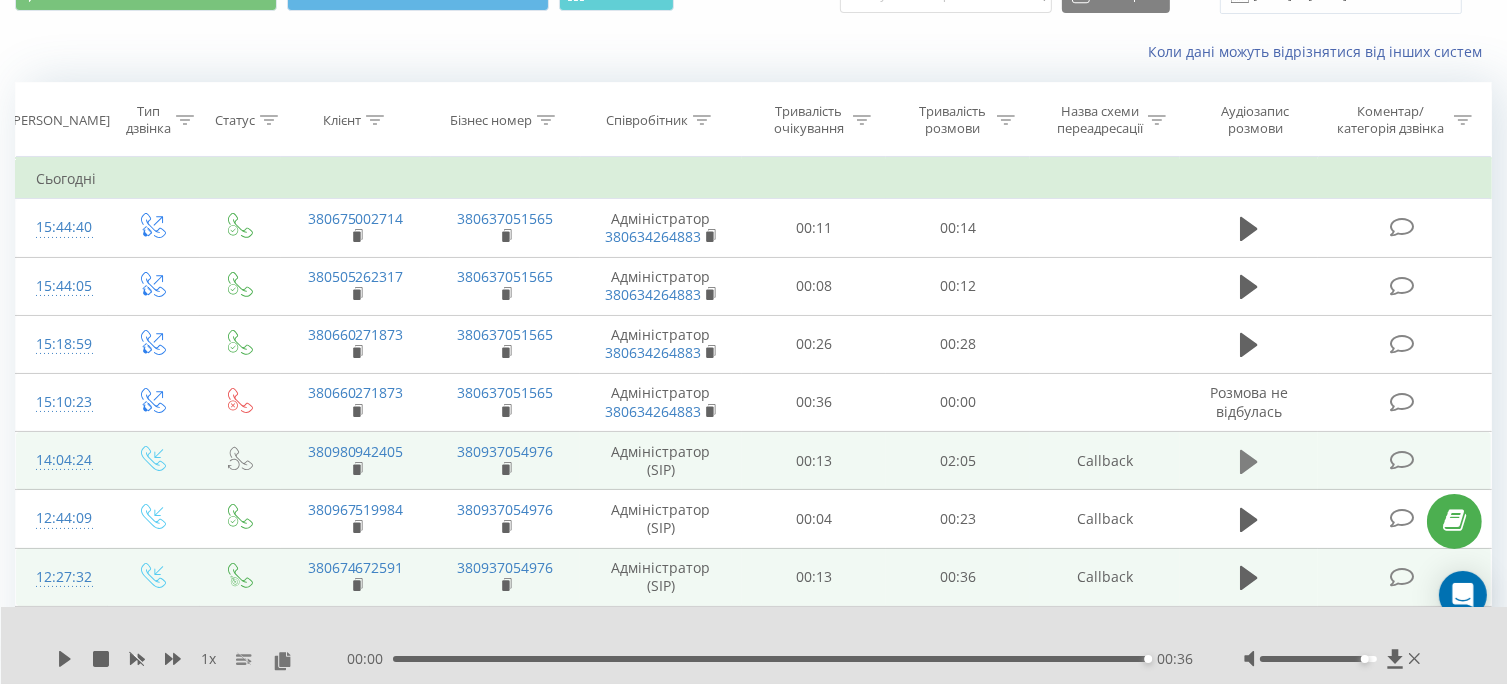 click 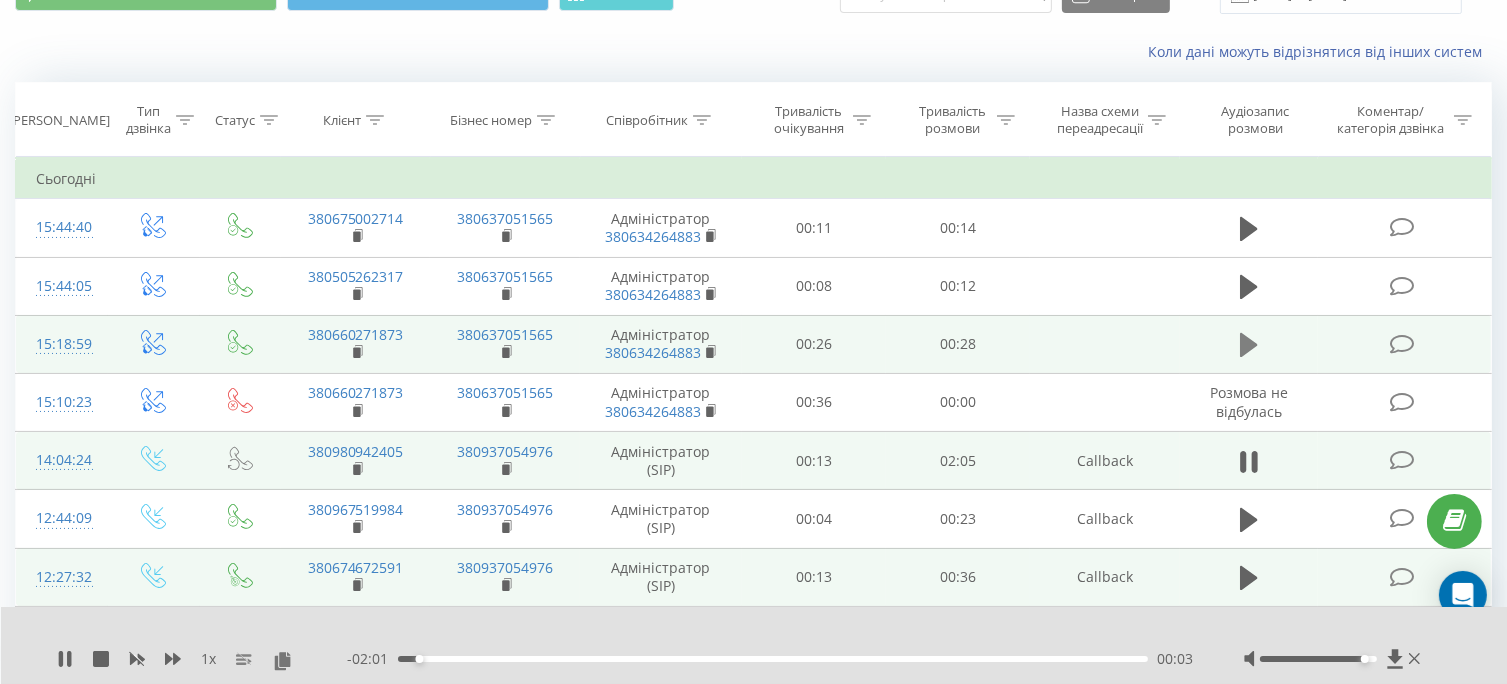 click 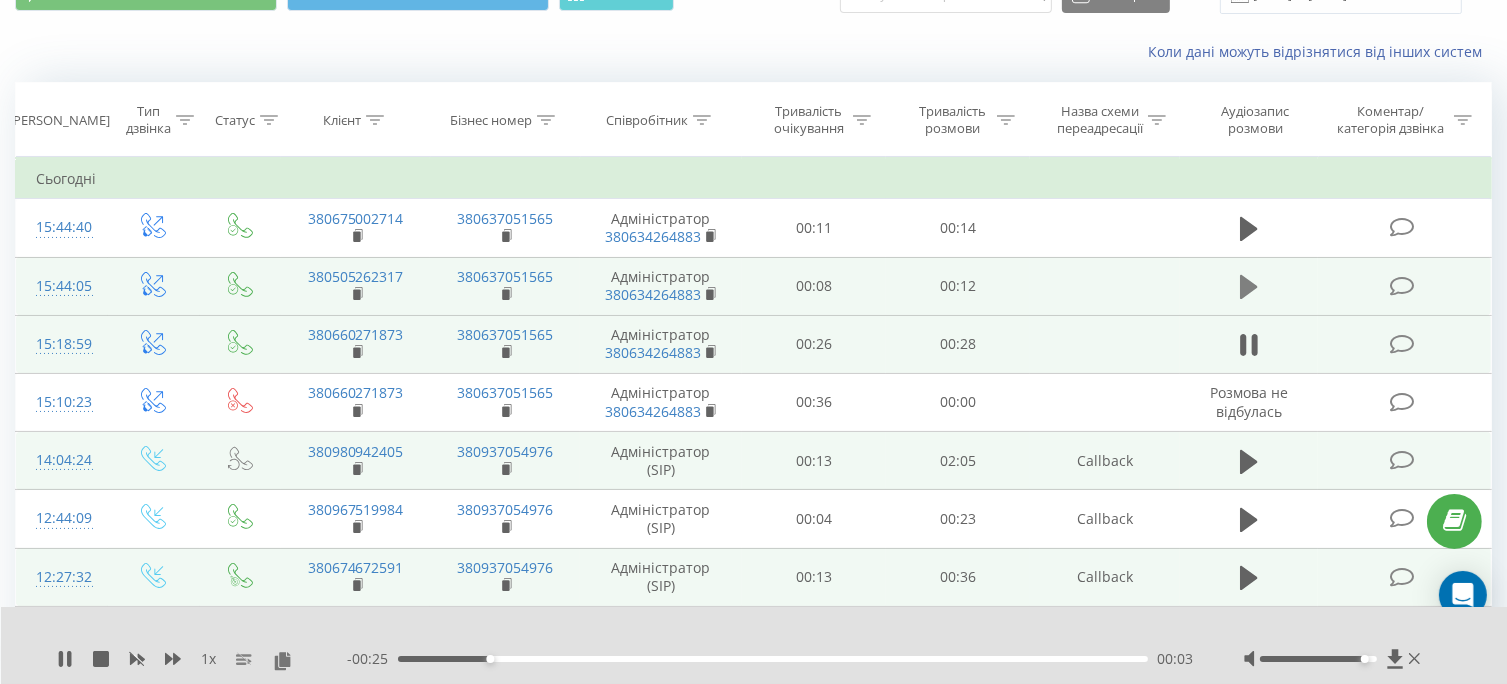 click 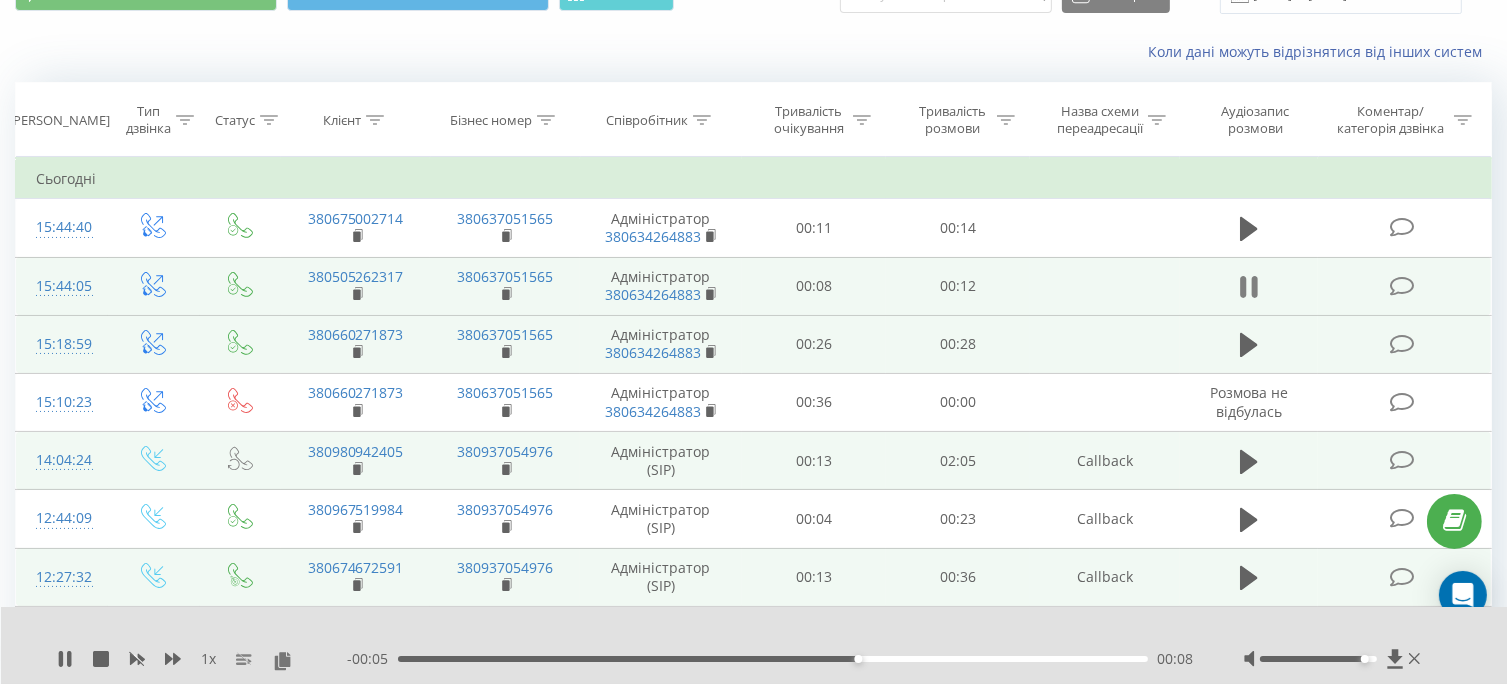 click 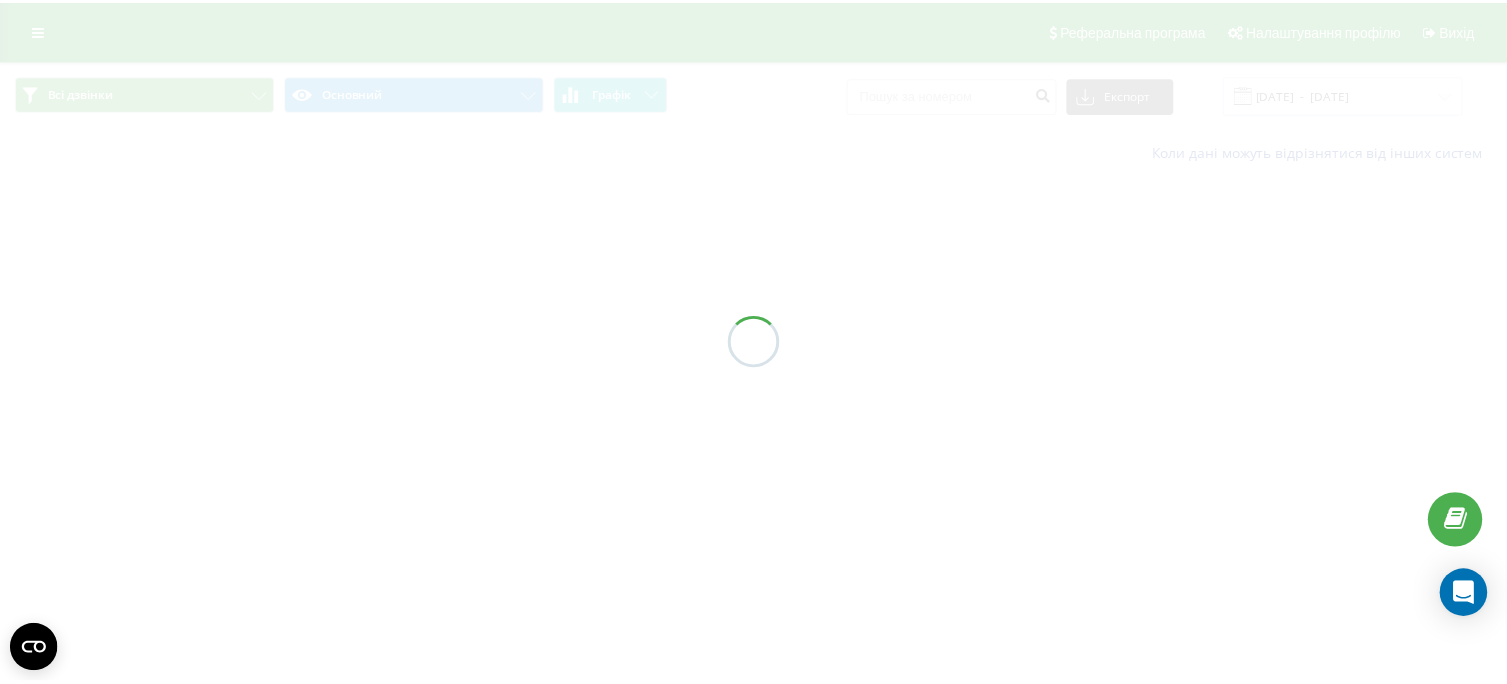 scroll, scrollTop: 0, scrollLeft: 0, axis: both 